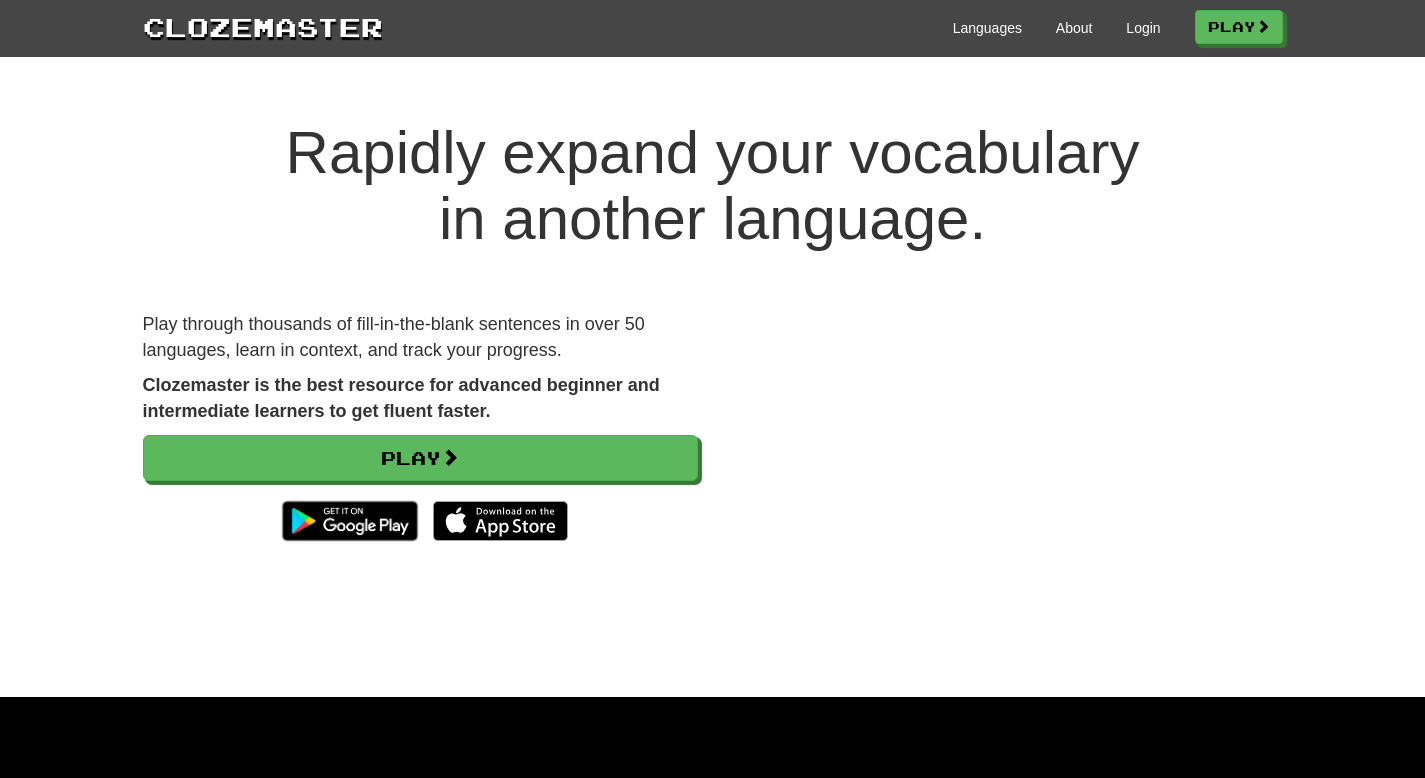 scroll, scrollTop: 0, scrollLeft: 0, axis: both 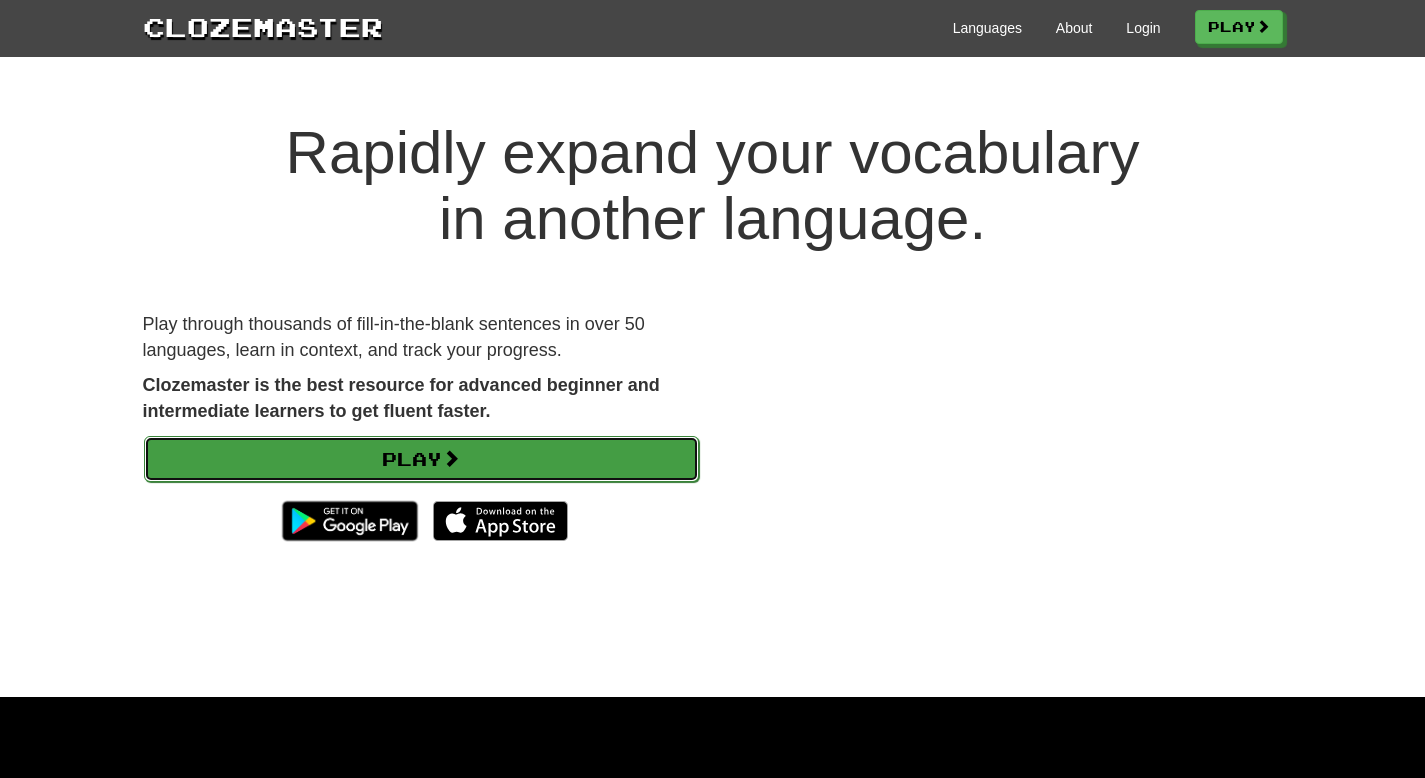 click on "Play" at bounding box center (421, 459) 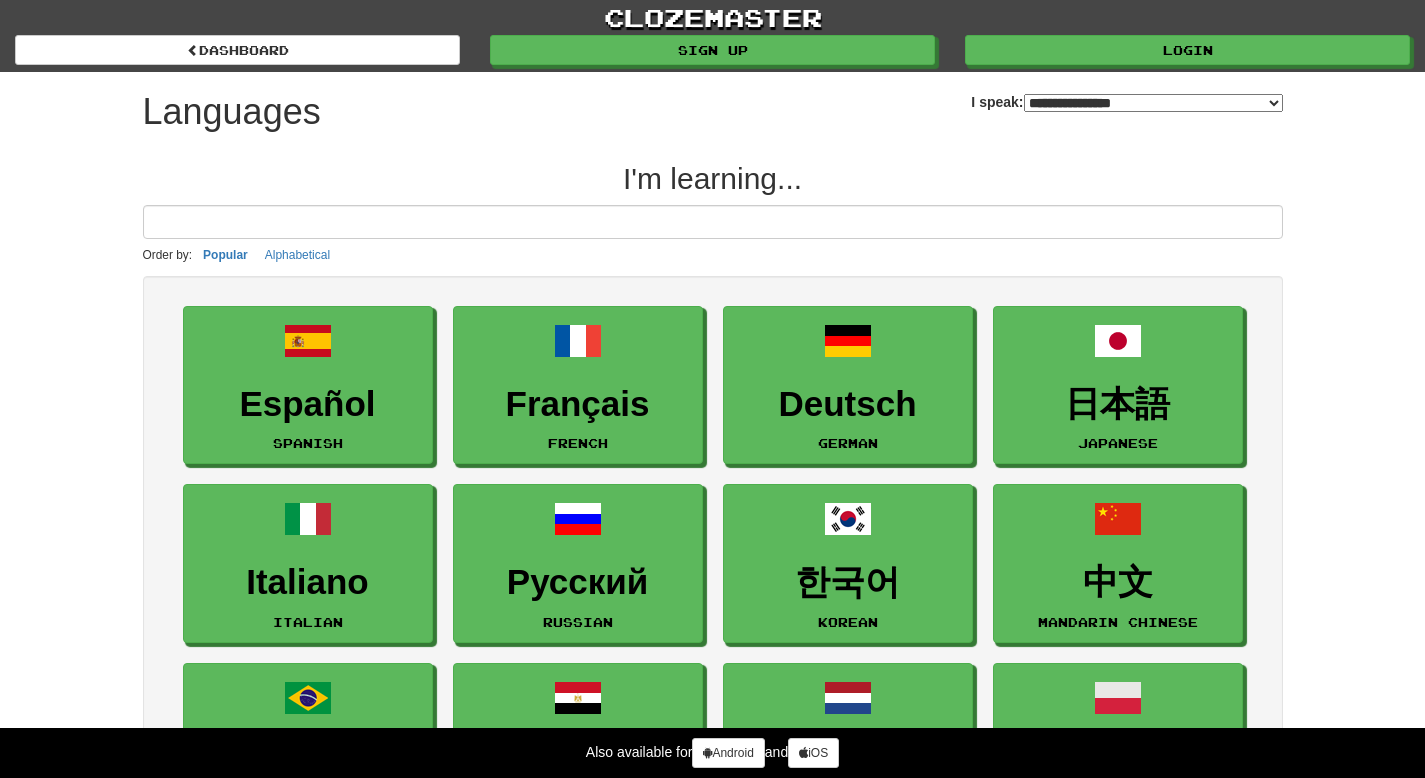 select on "*******" 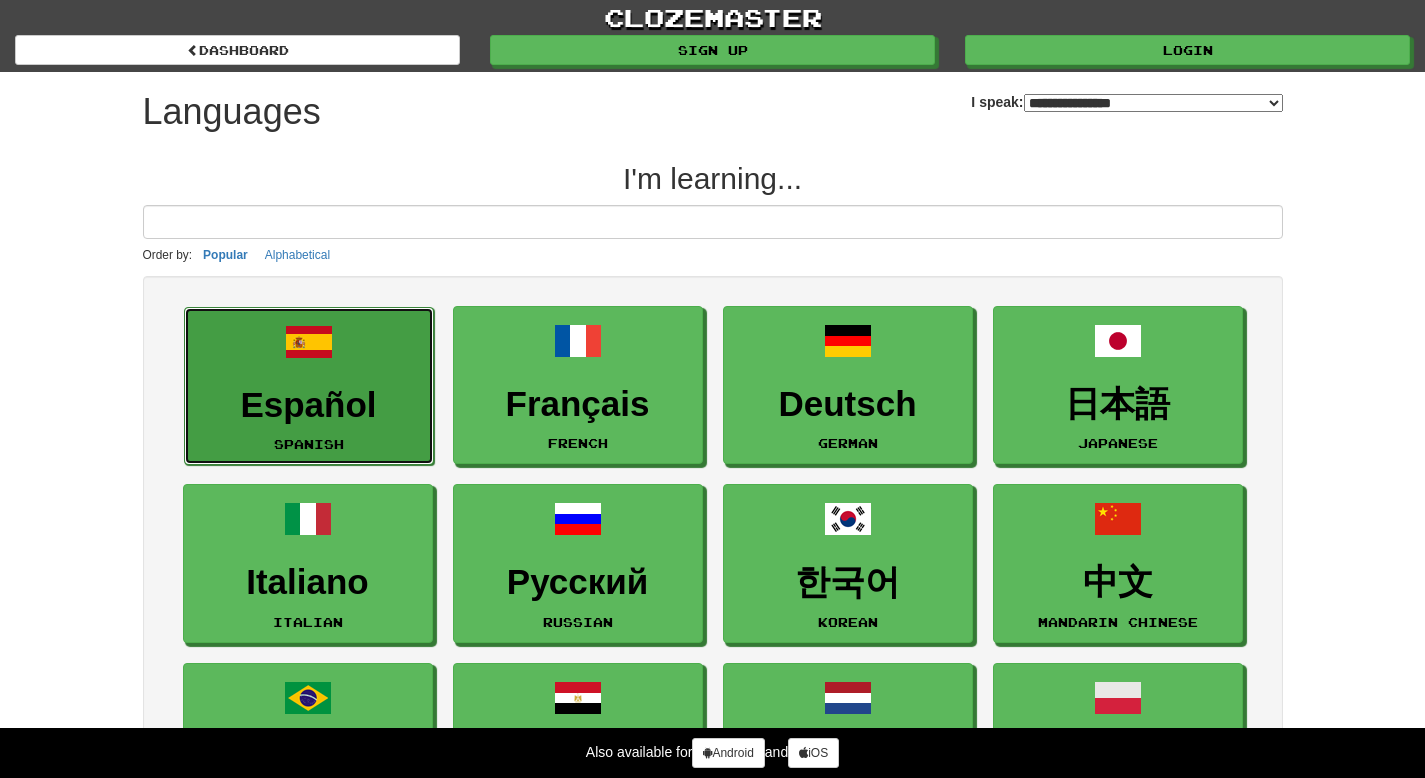 click on "Español" at bounding box center (309, 405) 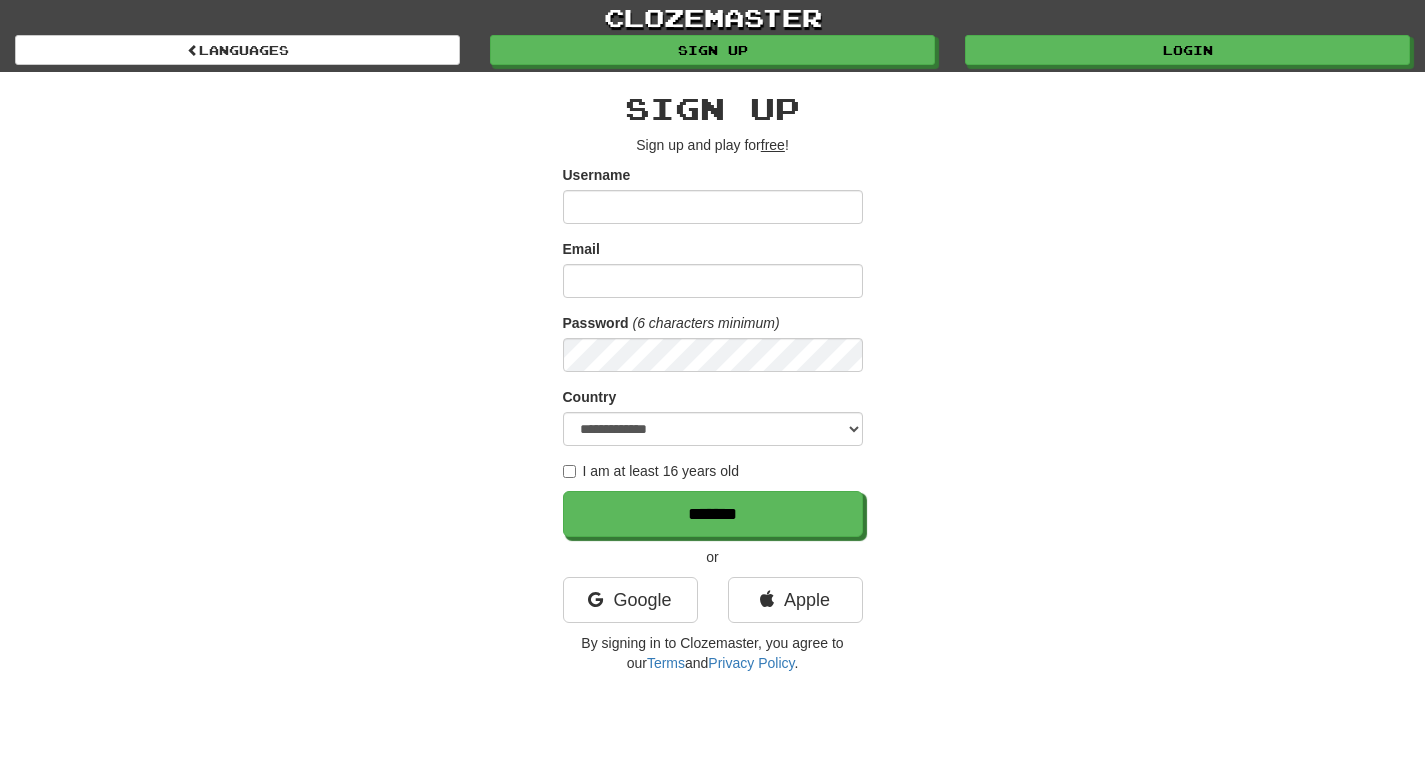 scroll, scrollTop: 0, scrollLeft: 0, axis: both 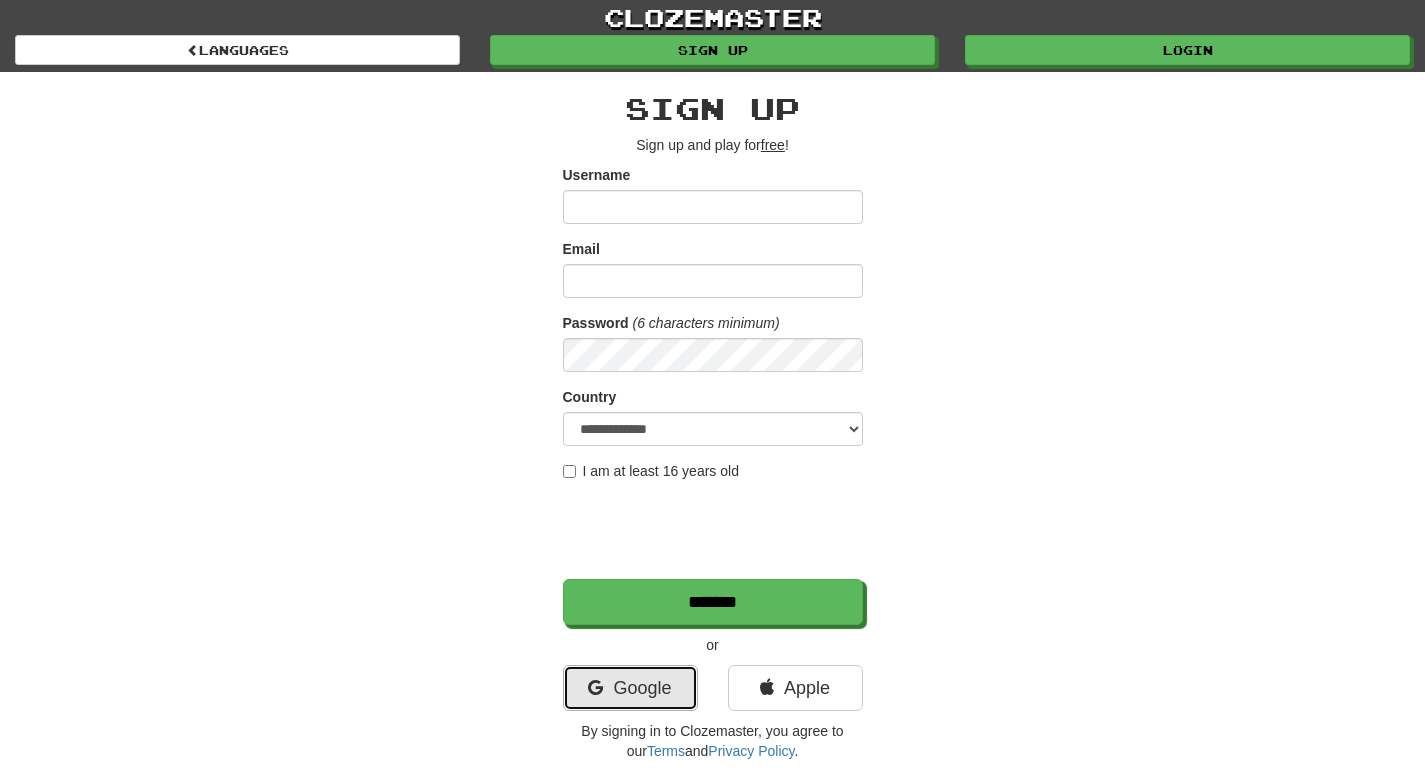 click on "Google" at bounding box center (630, 688) 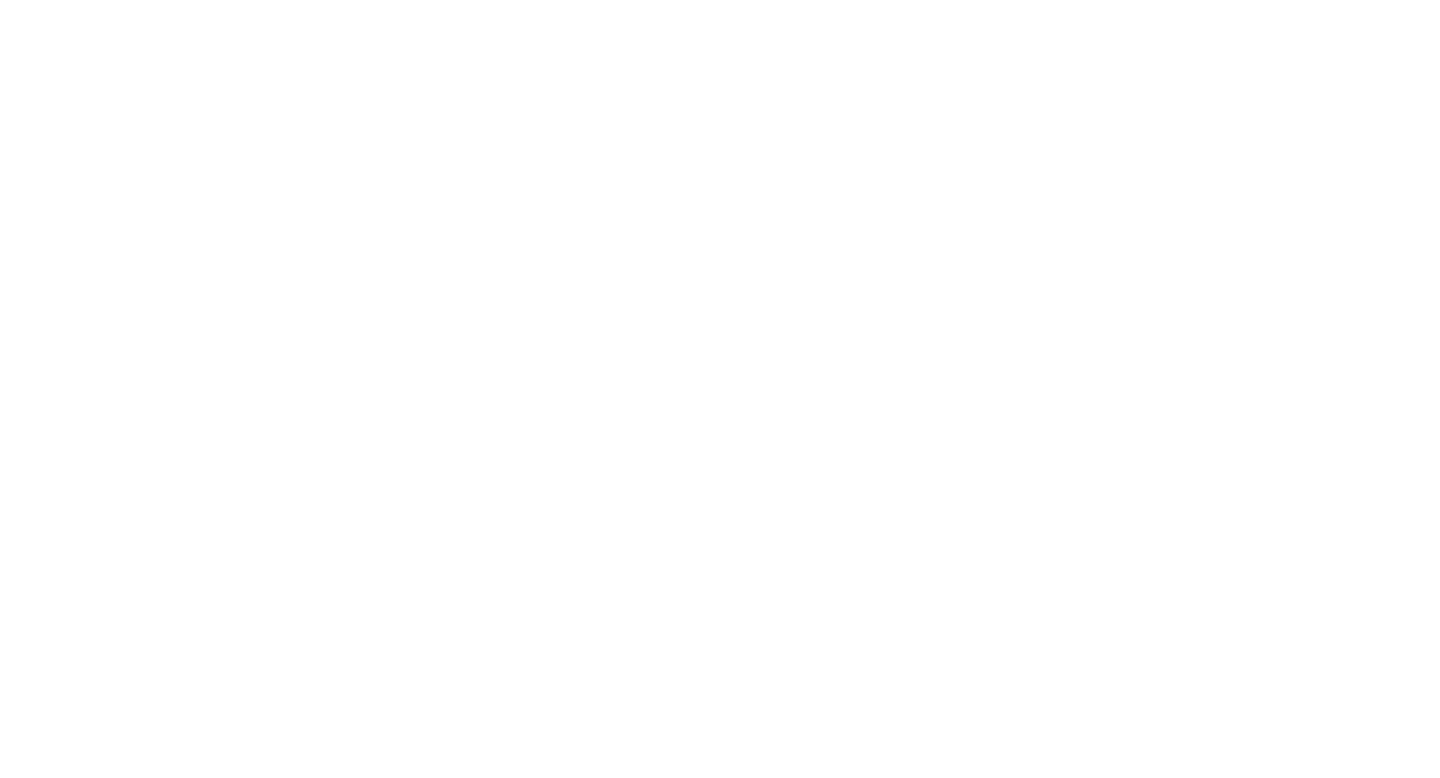 scroll, scrollTop: 0, scrollLeft: 0, axis: both 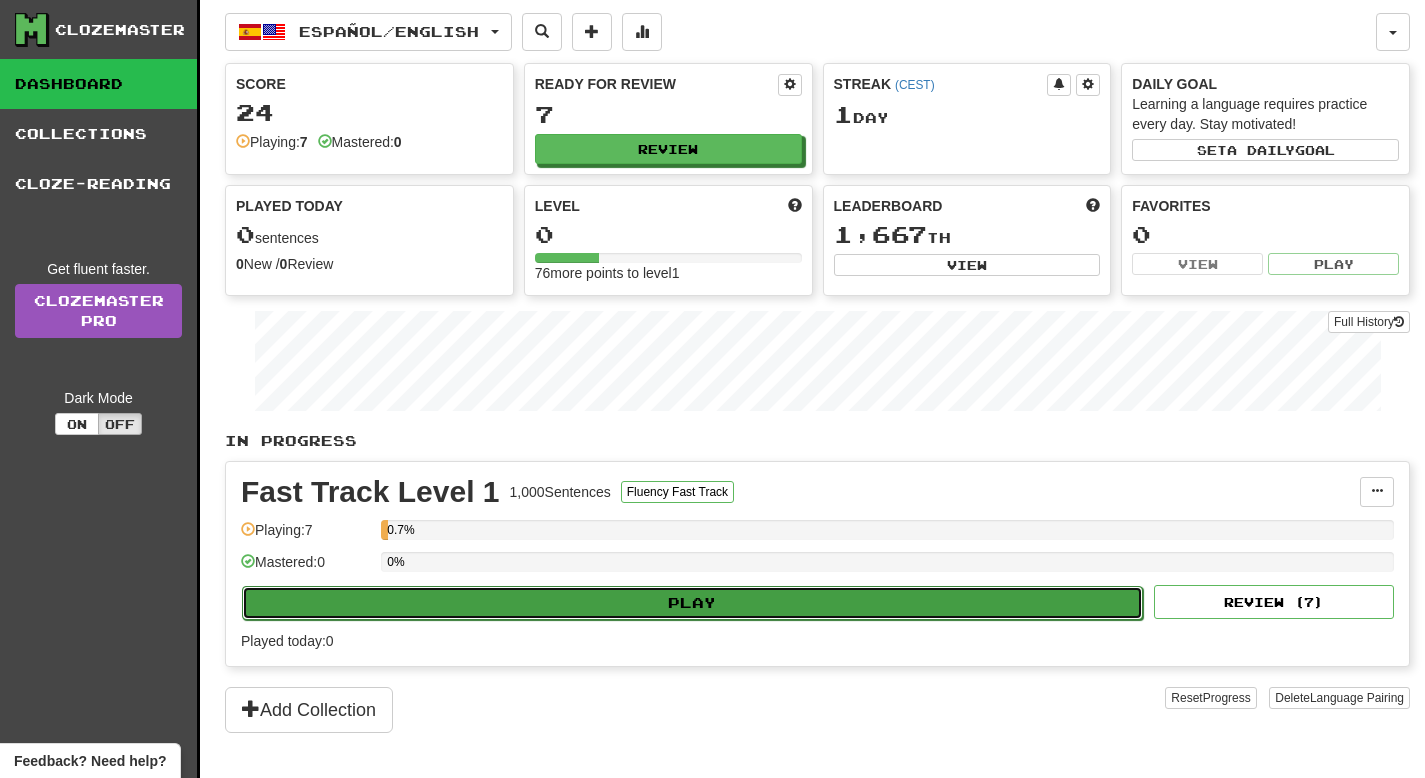 click on "Play" at bounding box center (692, 603) 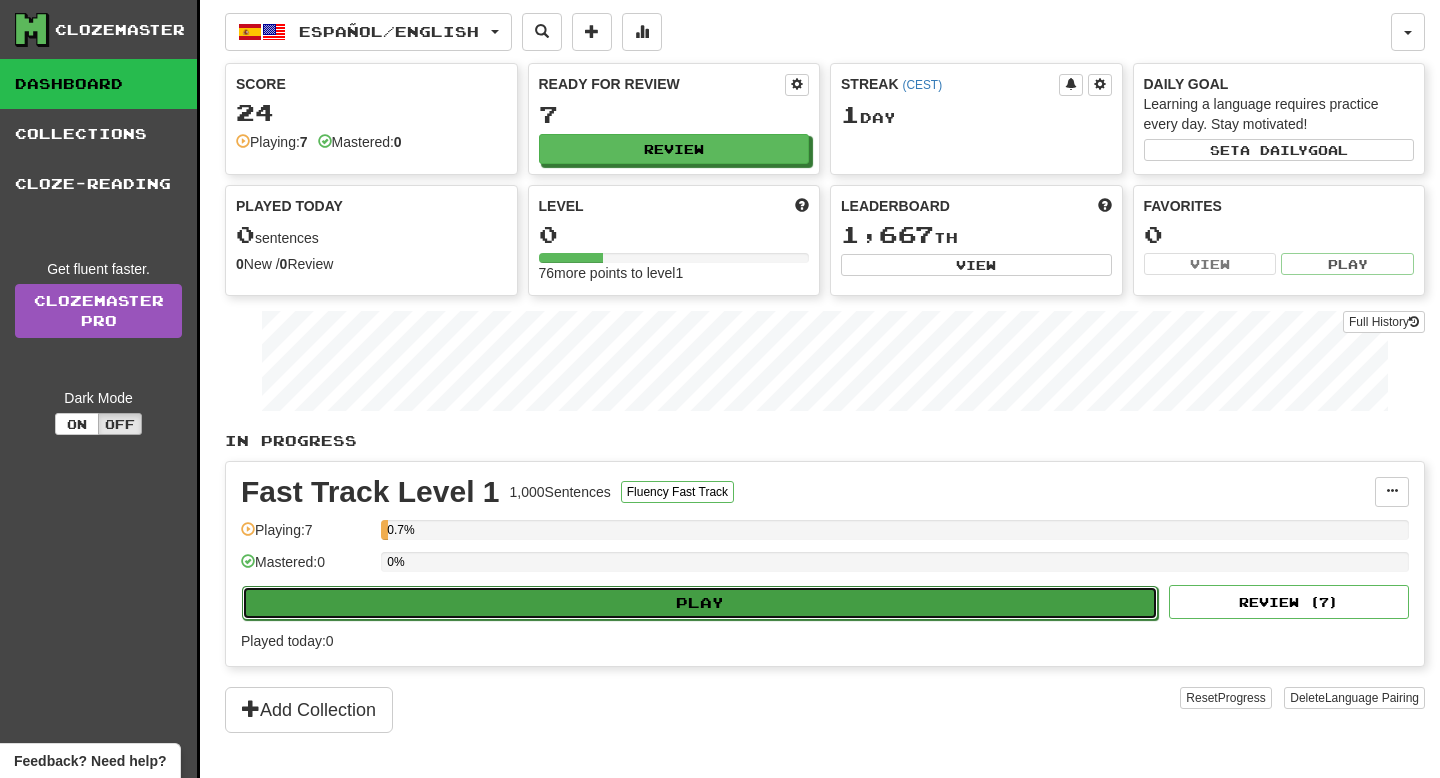 select on "**" 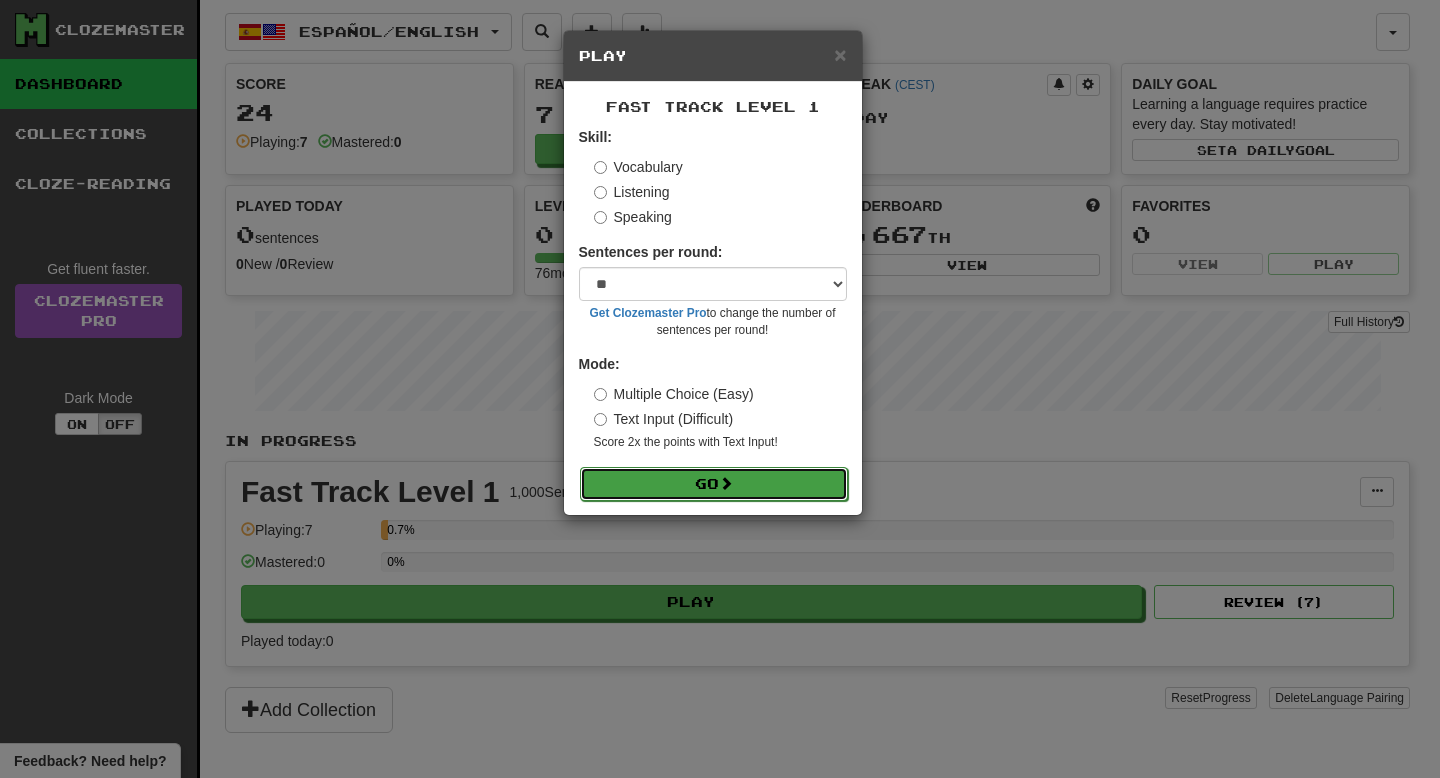 click on "Go" at bounding box center [714, 484] 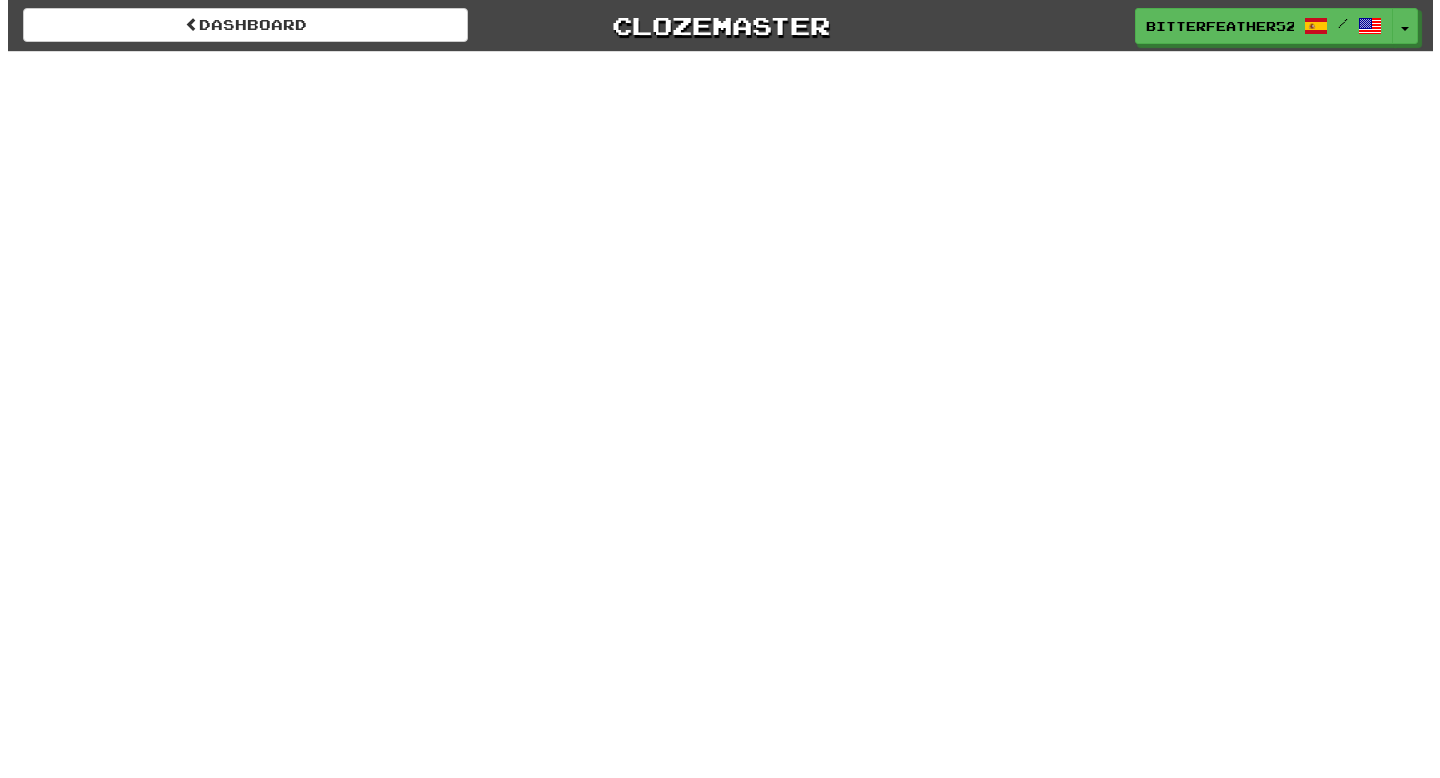 scroll, scrollTop: 0, scrollLeft: 0, axis: both 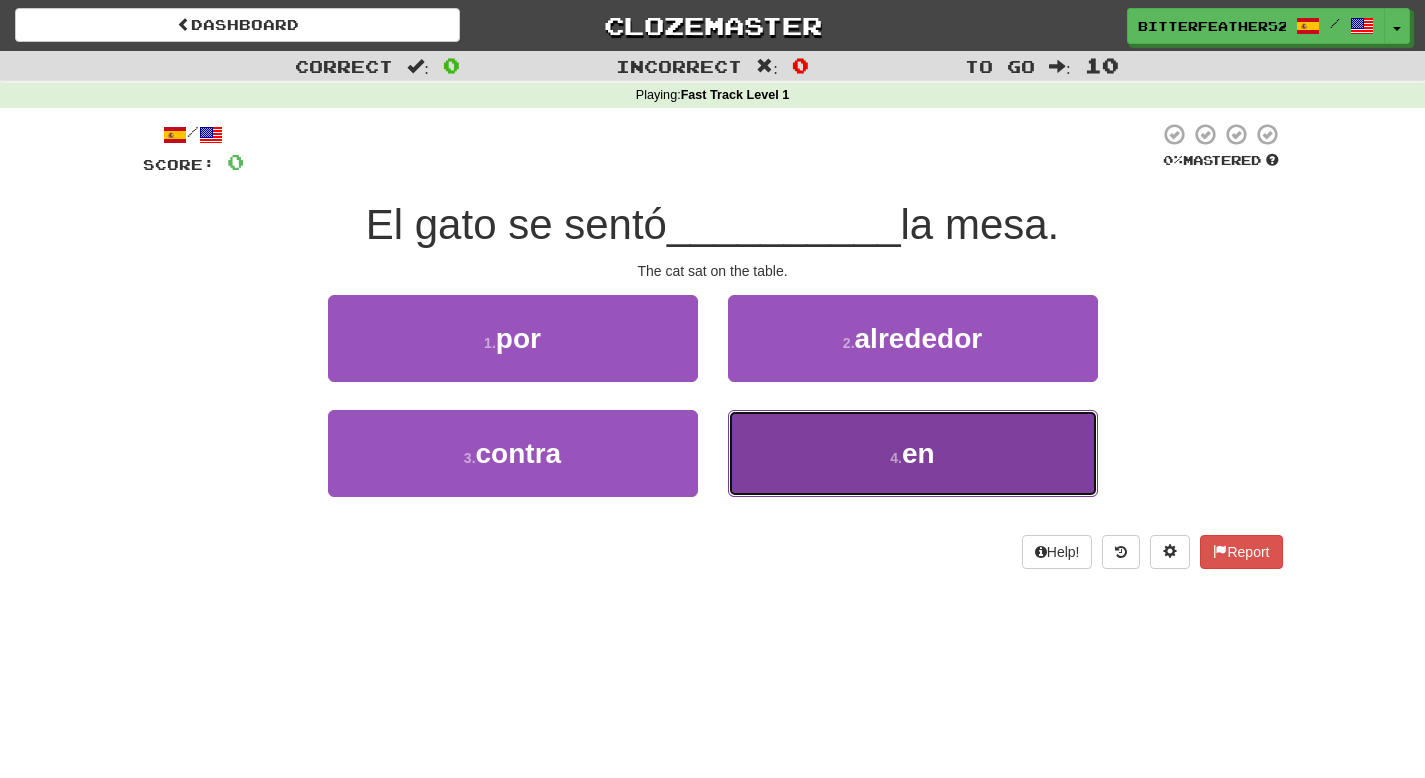 click on "4 .  en" at bounding box center (913, 453) 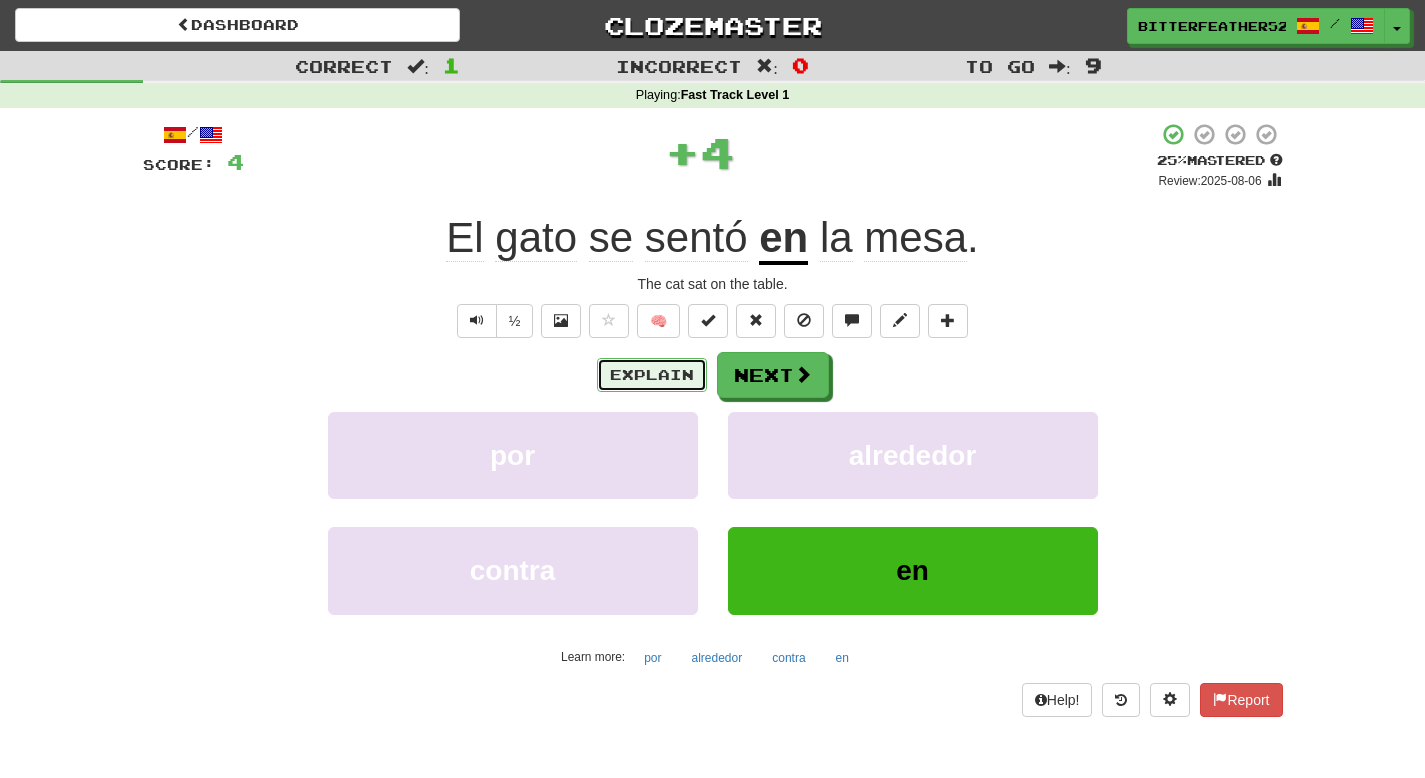 click on "Explain" at bounding box center (652, 375) 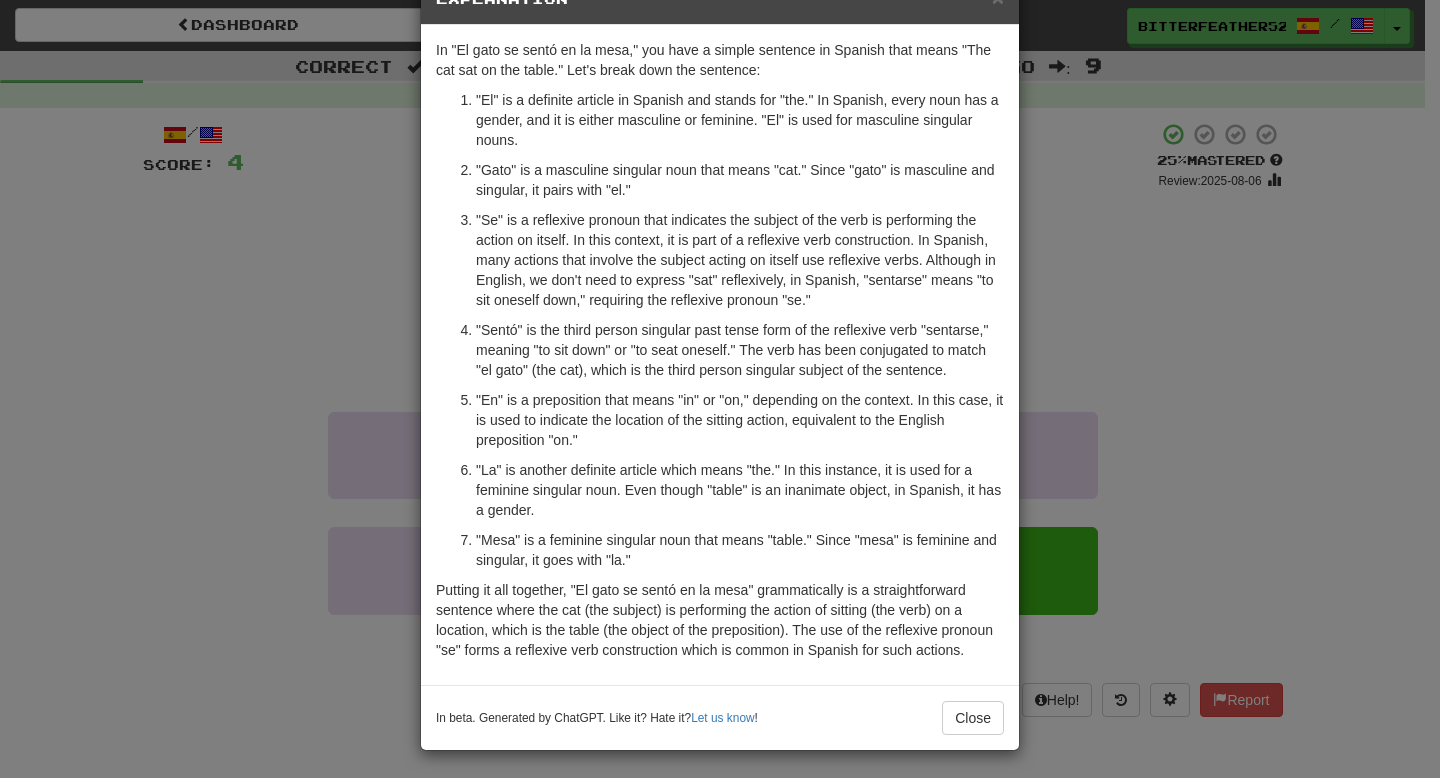 scroll, scrollTop: 60, scrollLeft: 0, axis: vertical 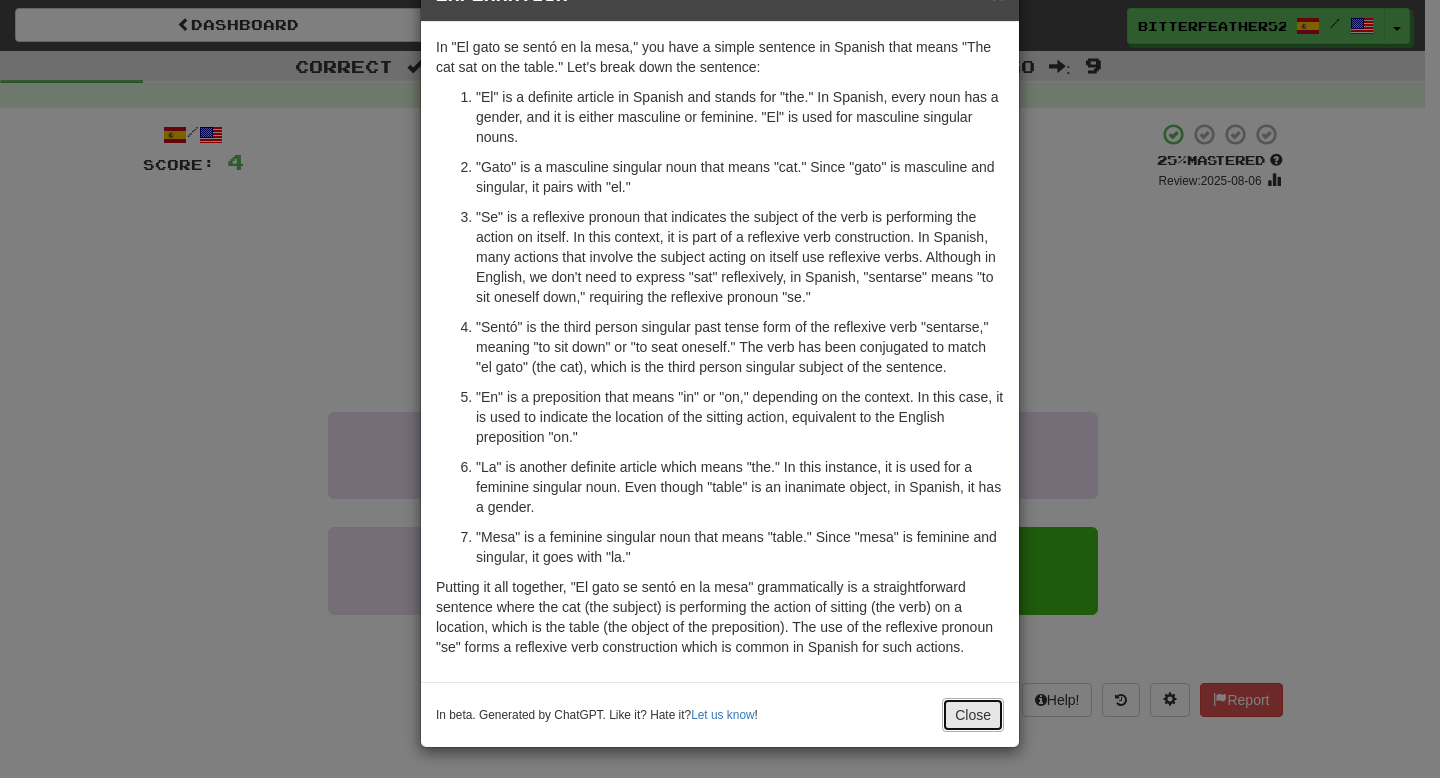 click on "Close" at bounding box center [973, 715] 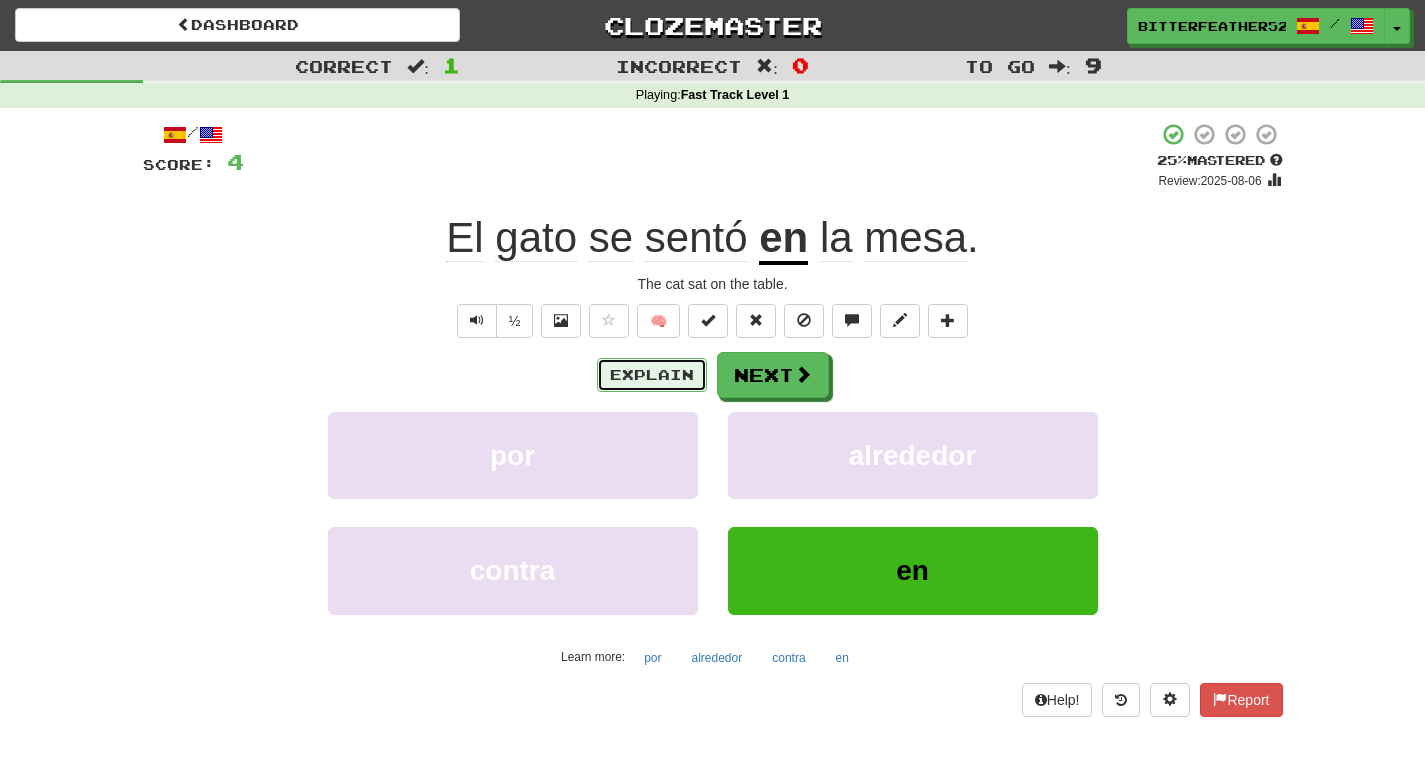 click on "Explain" at bounding box center (652, 375) 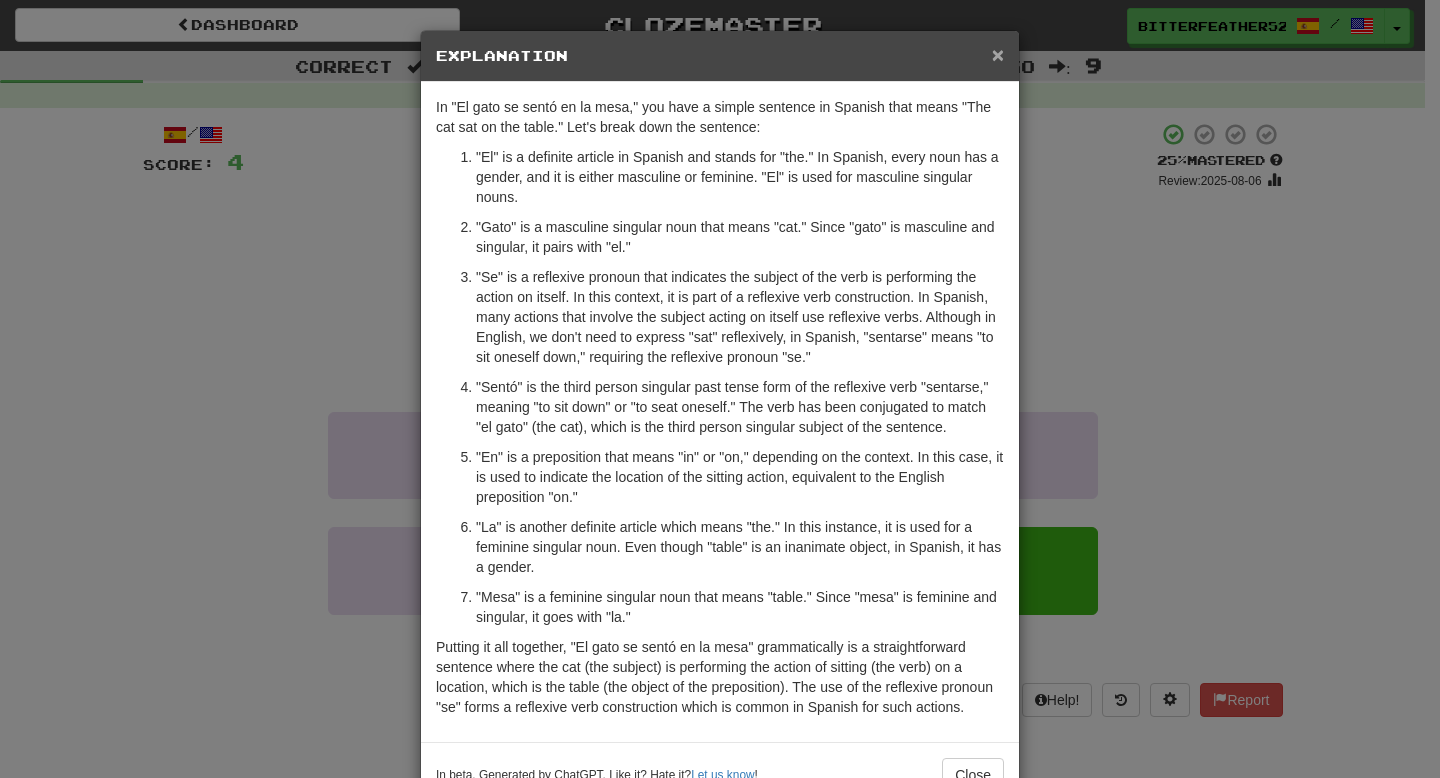 click on "×" at bounding box center (998, 54) 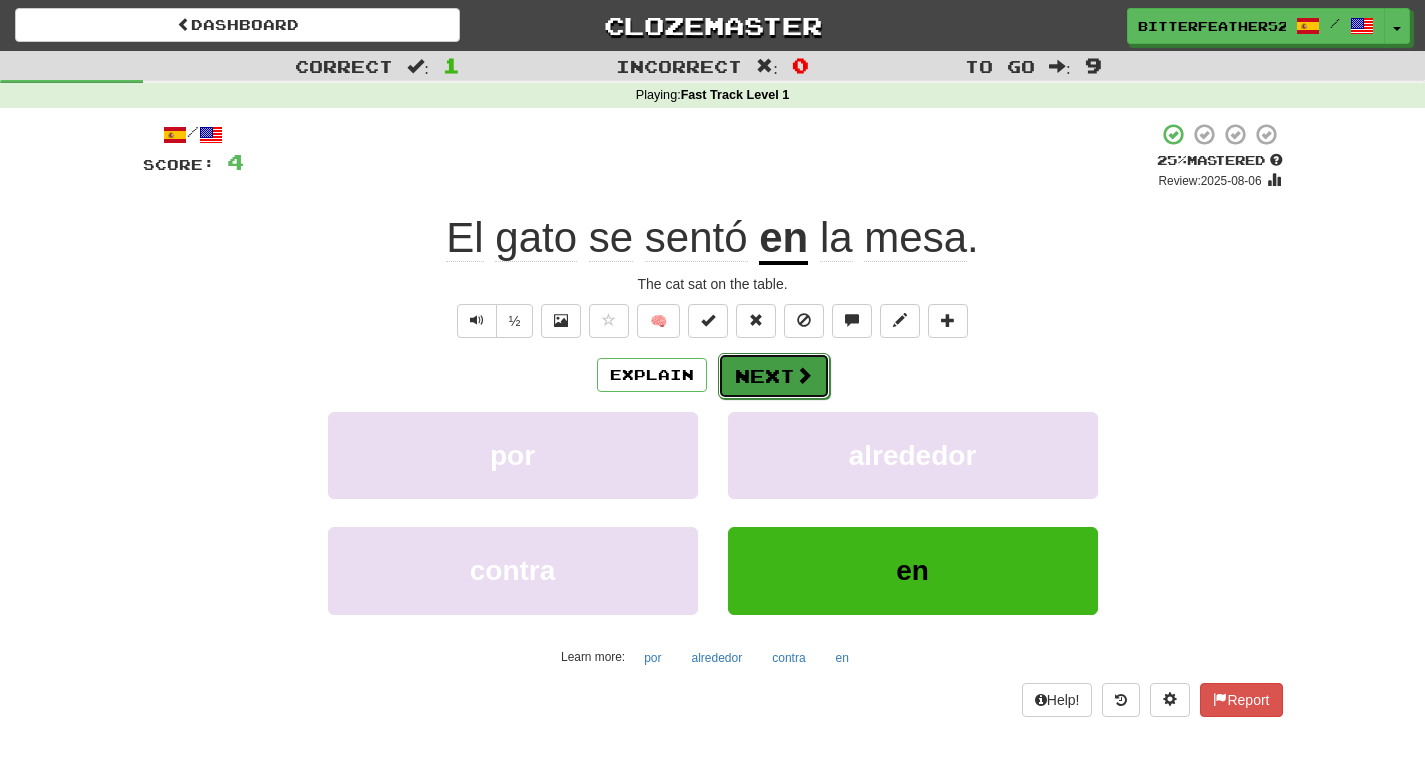 click on "Next" at bounding box center (774, 376) 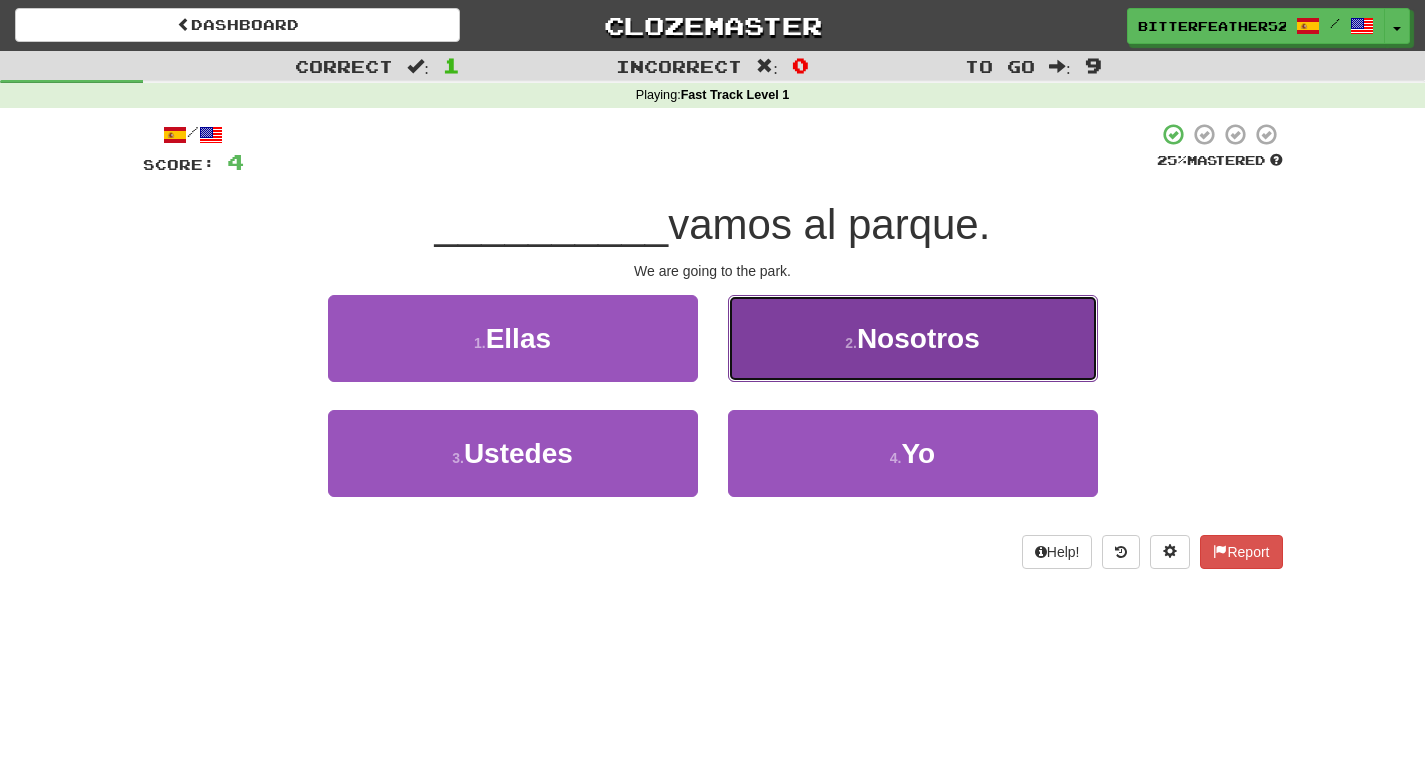 click on "Nosotros" at bounding box center [918, 338] 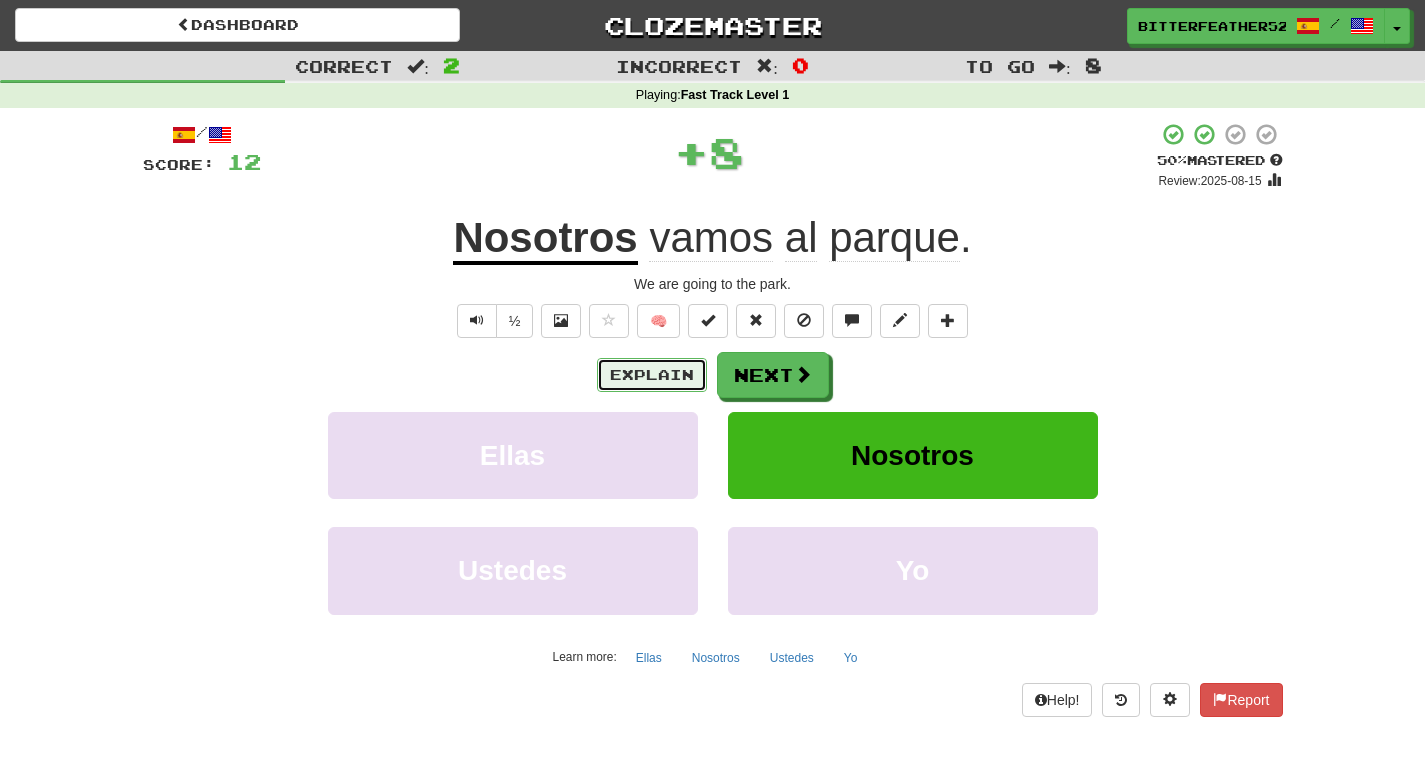 click on "Explain" at bounding box center (652, 375) 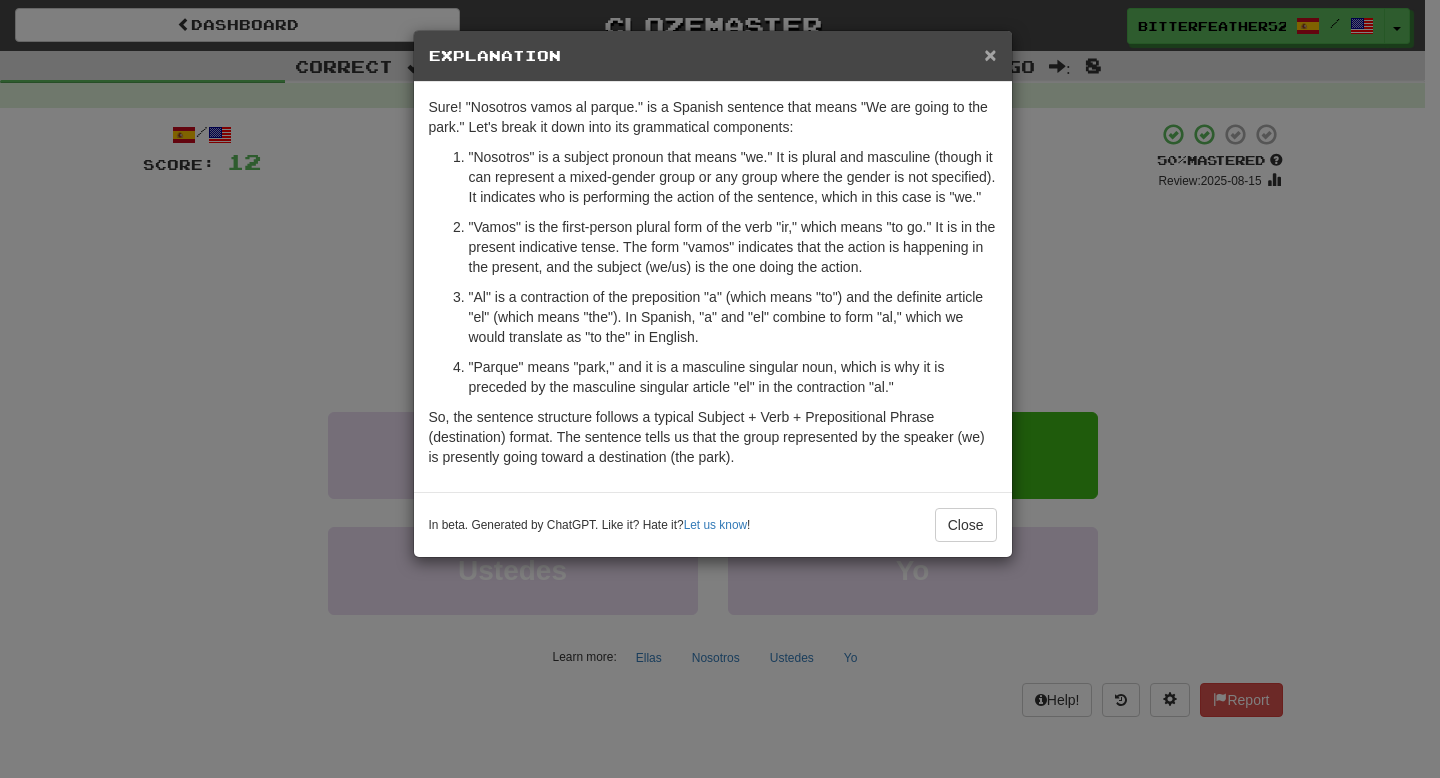 click on "×" at bounding box center [990, 54] 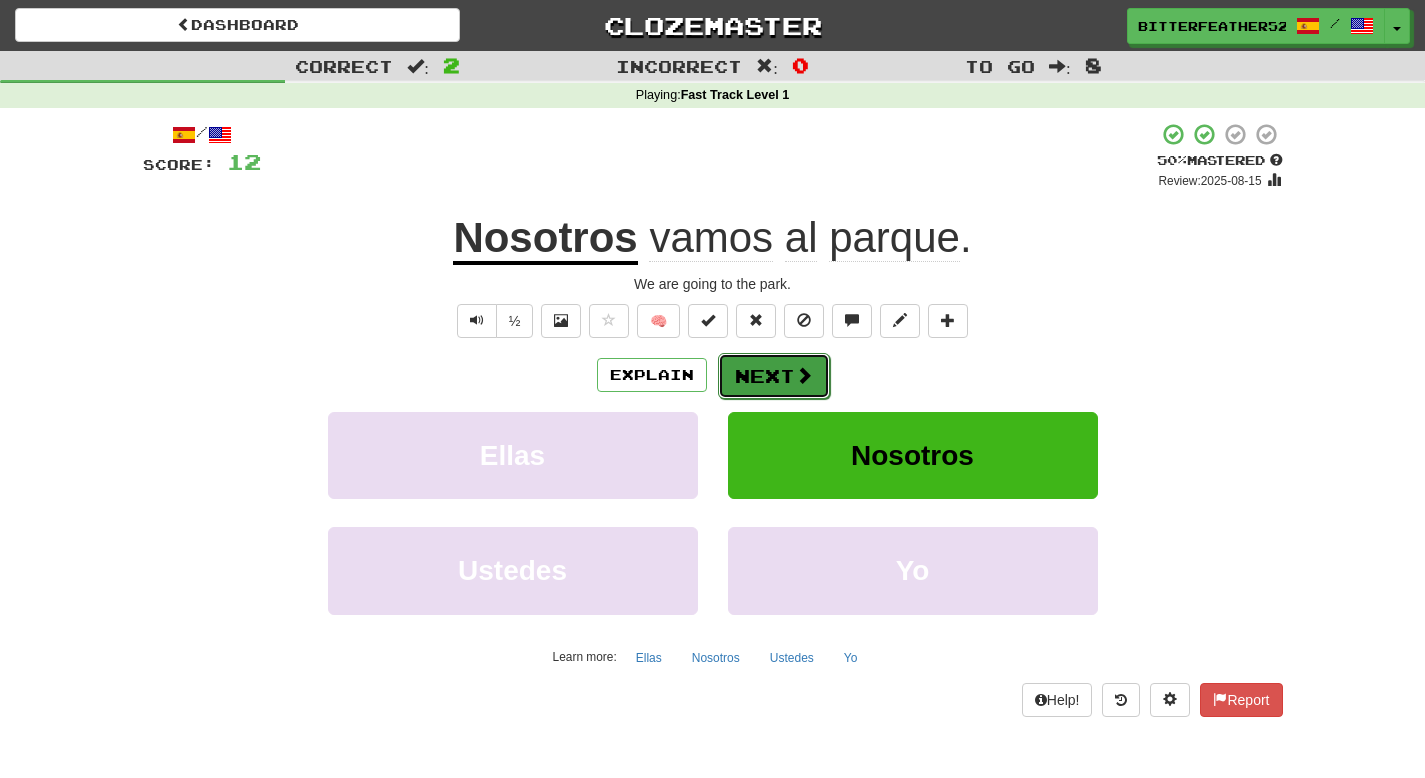 click on "Next" at bounding box center [774, 376] 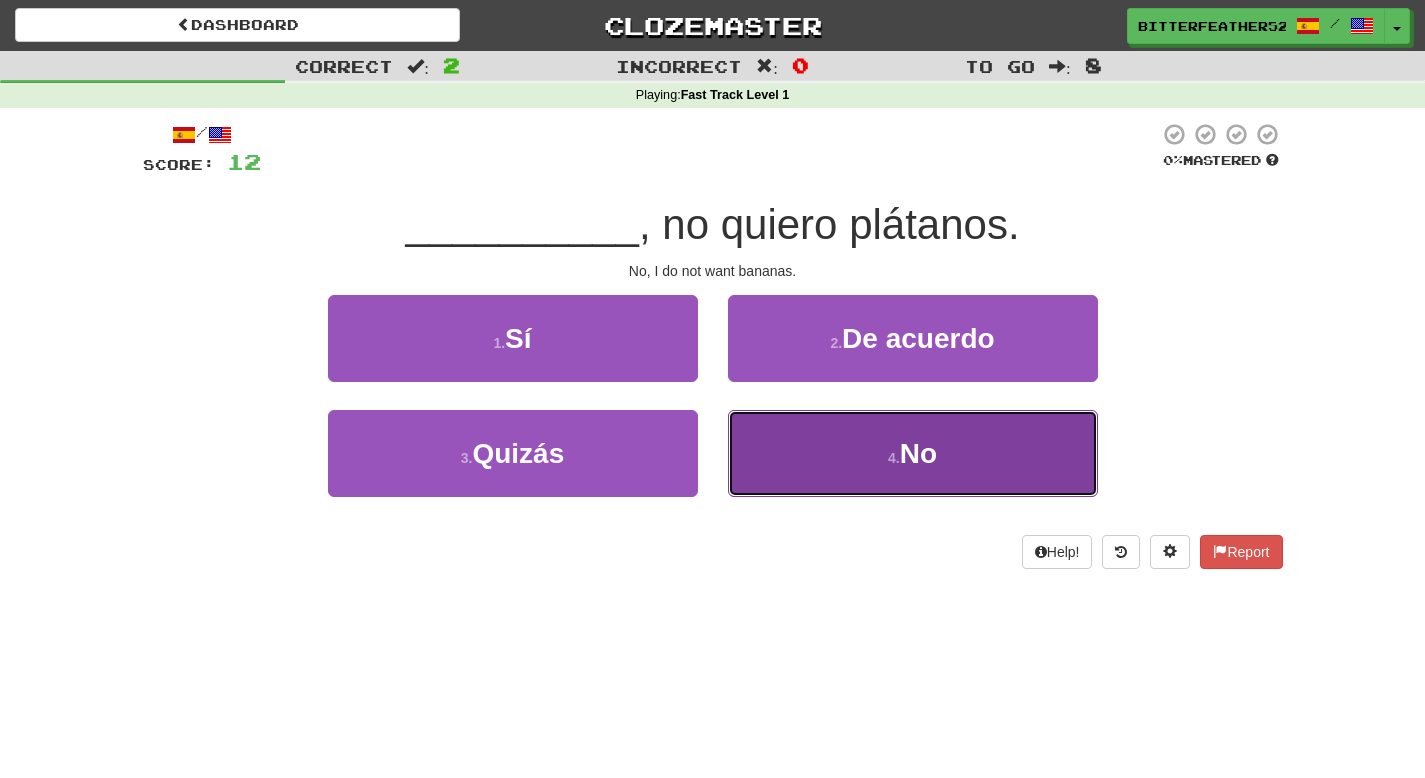 click on "No" at bounding box center [918, 453] 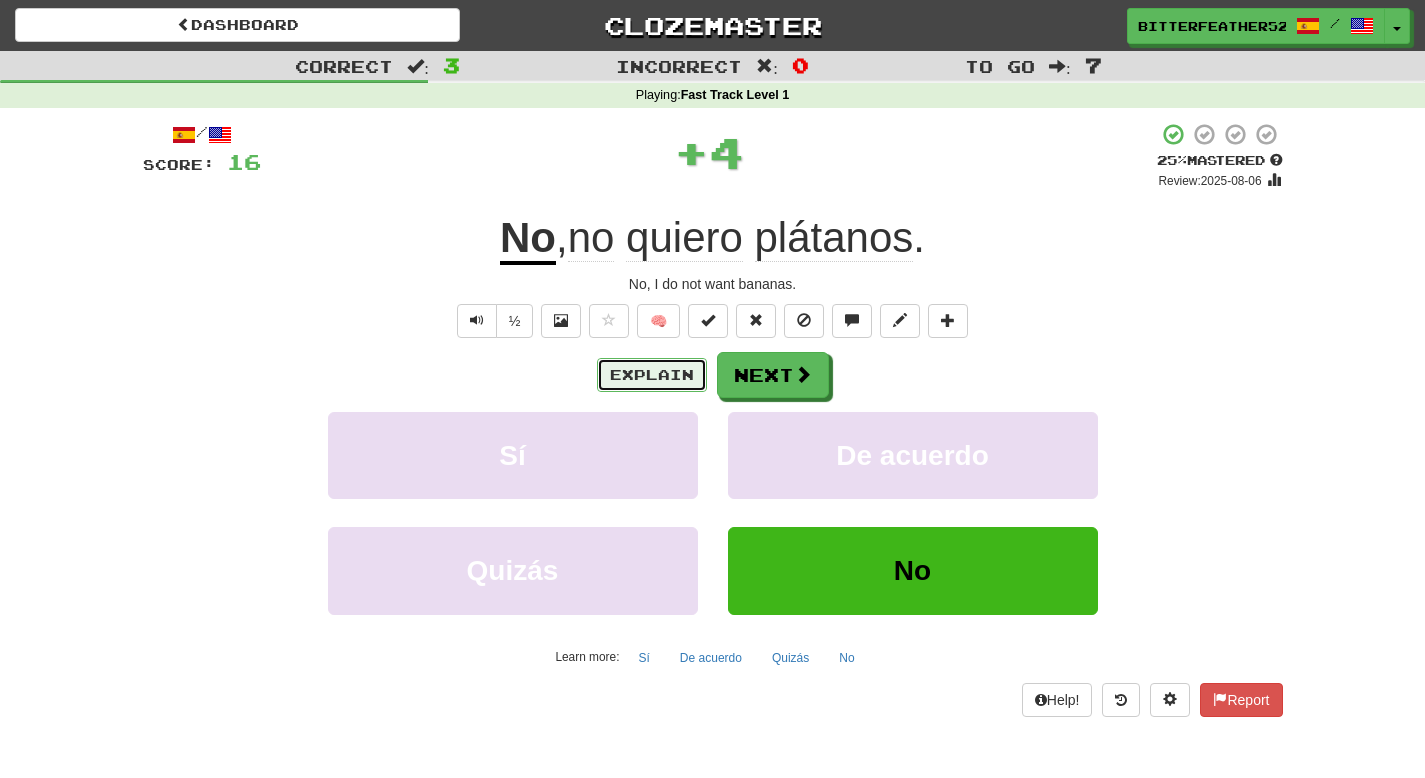 click on "Explain" at bounding box center [652, 375] 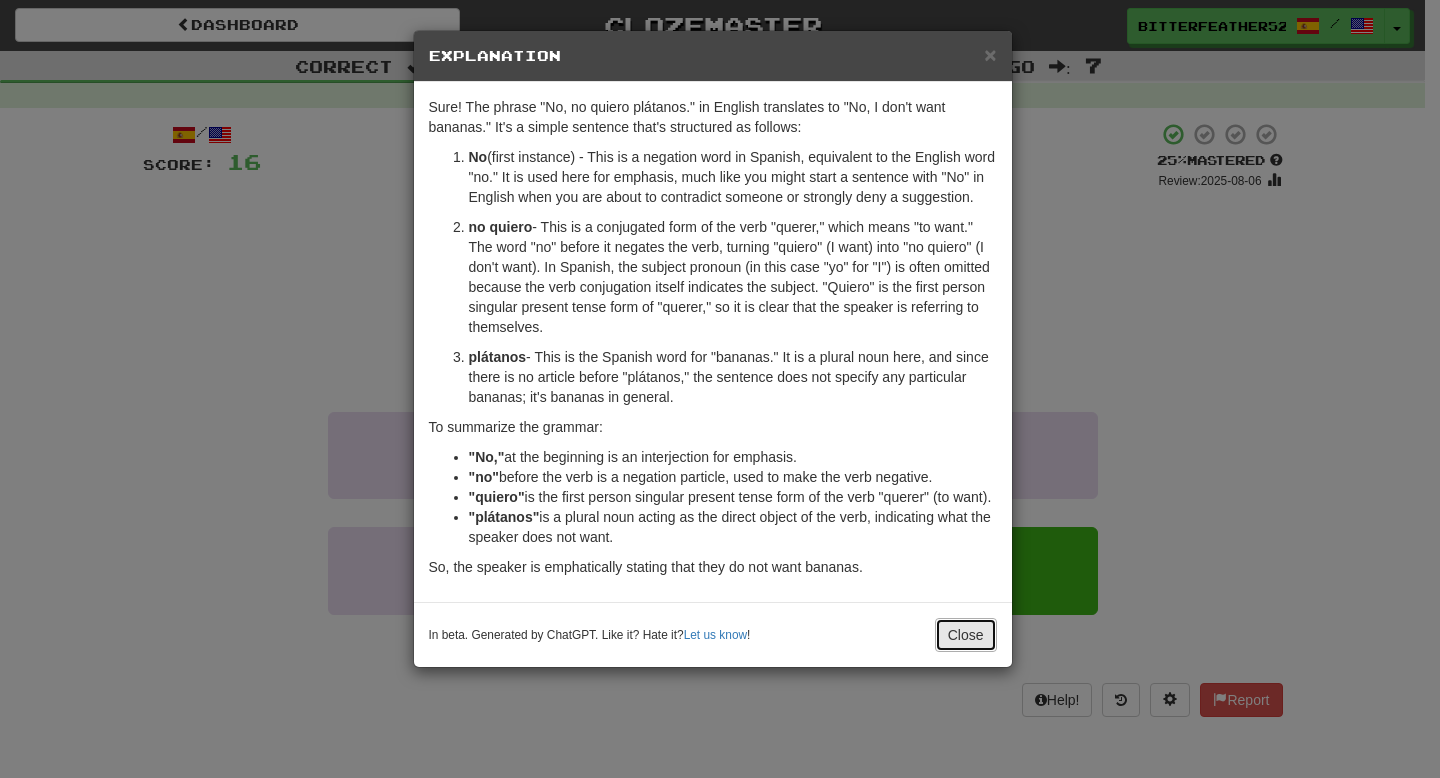 click on "Close" at bounding box center [966, 635] 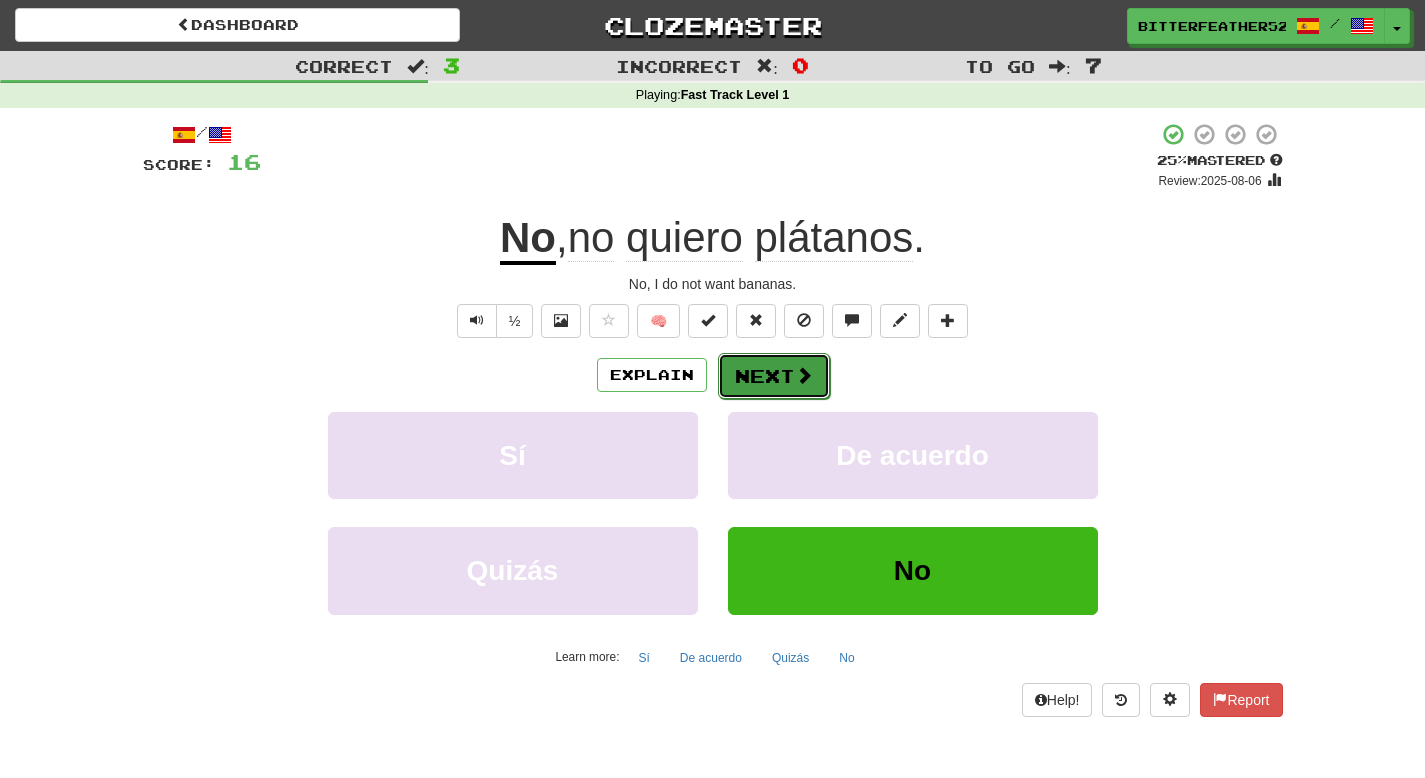 click at bounding box center (804, 375) 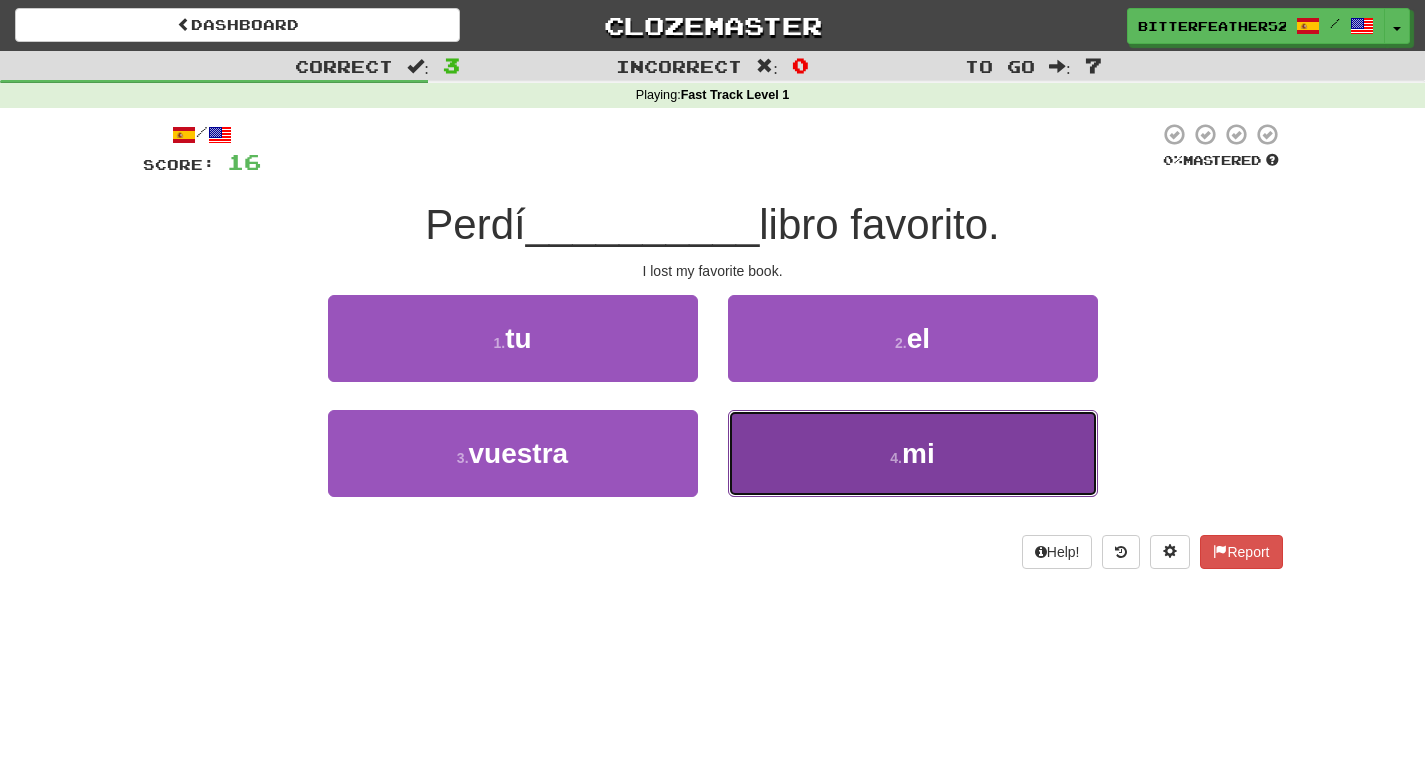 click on "4 .  mi" at bounding box center (913, 453) 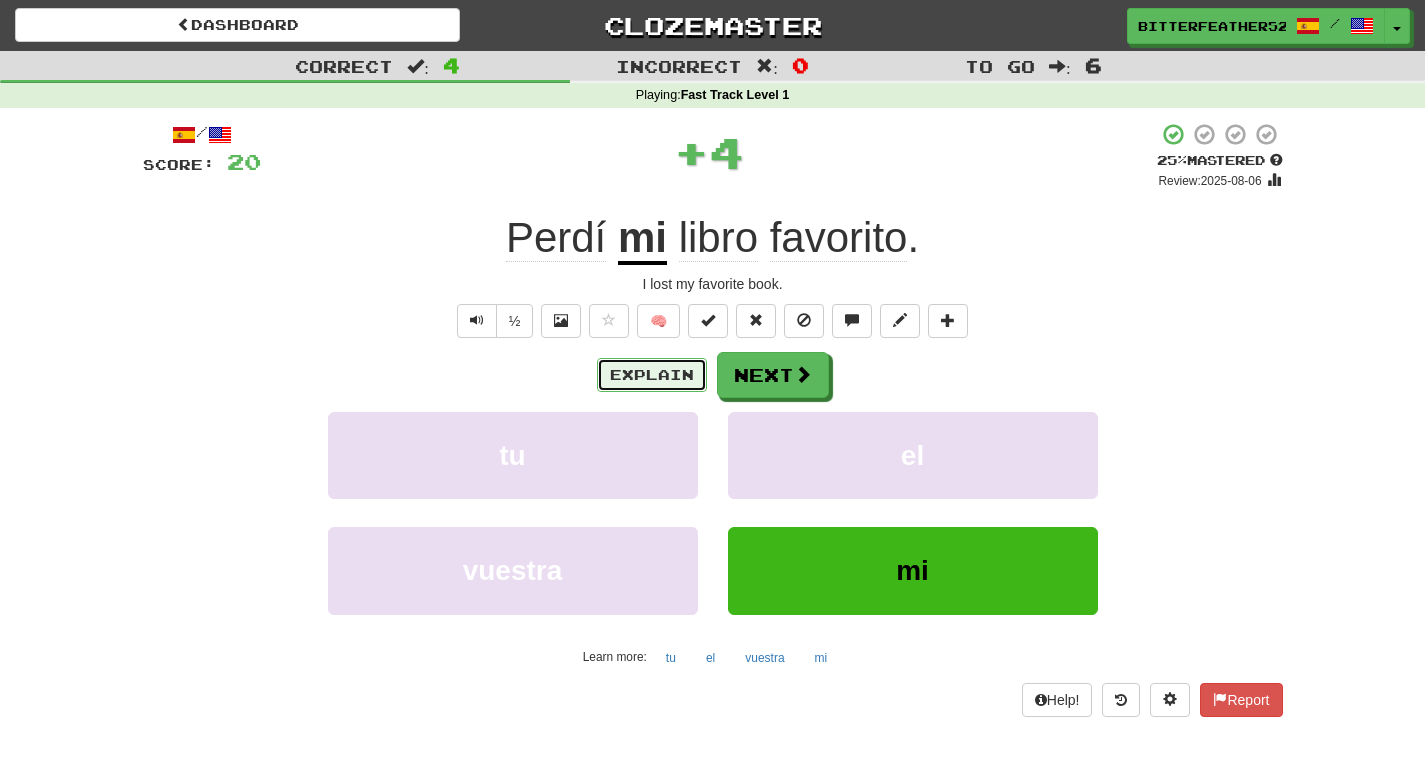 click on "Explain" at bounding box center [652, 375] 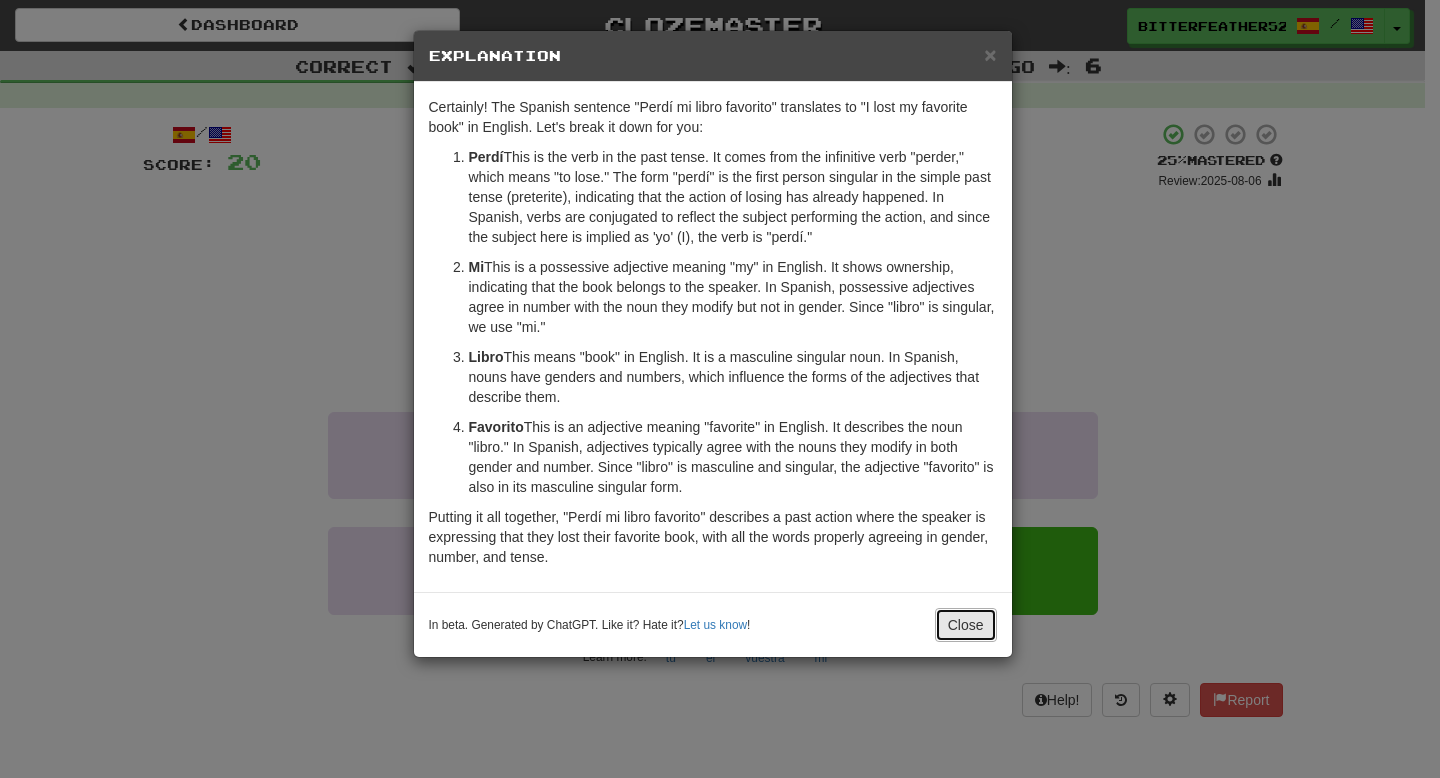 click on "Close" at bounding box center [966, 625] 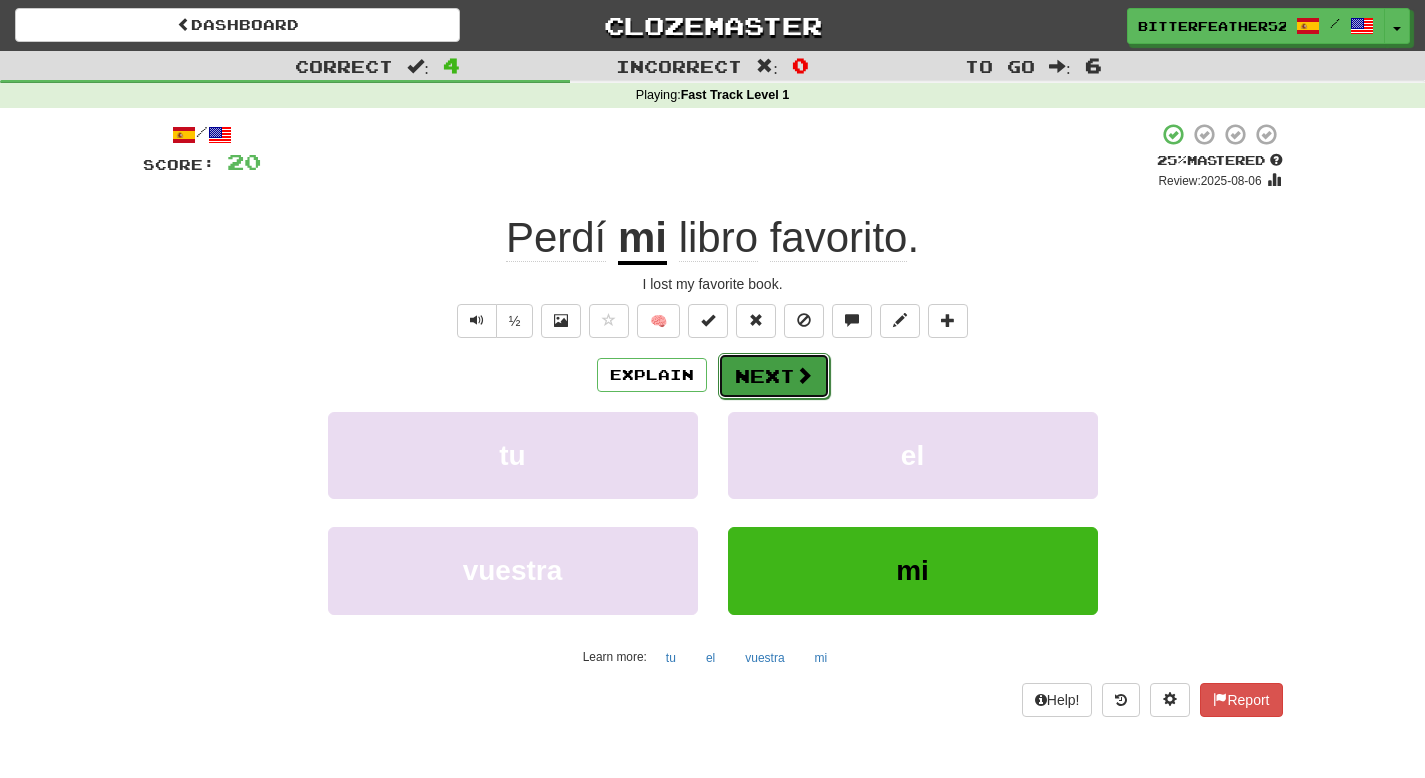 click at bounding box center [804, 375] 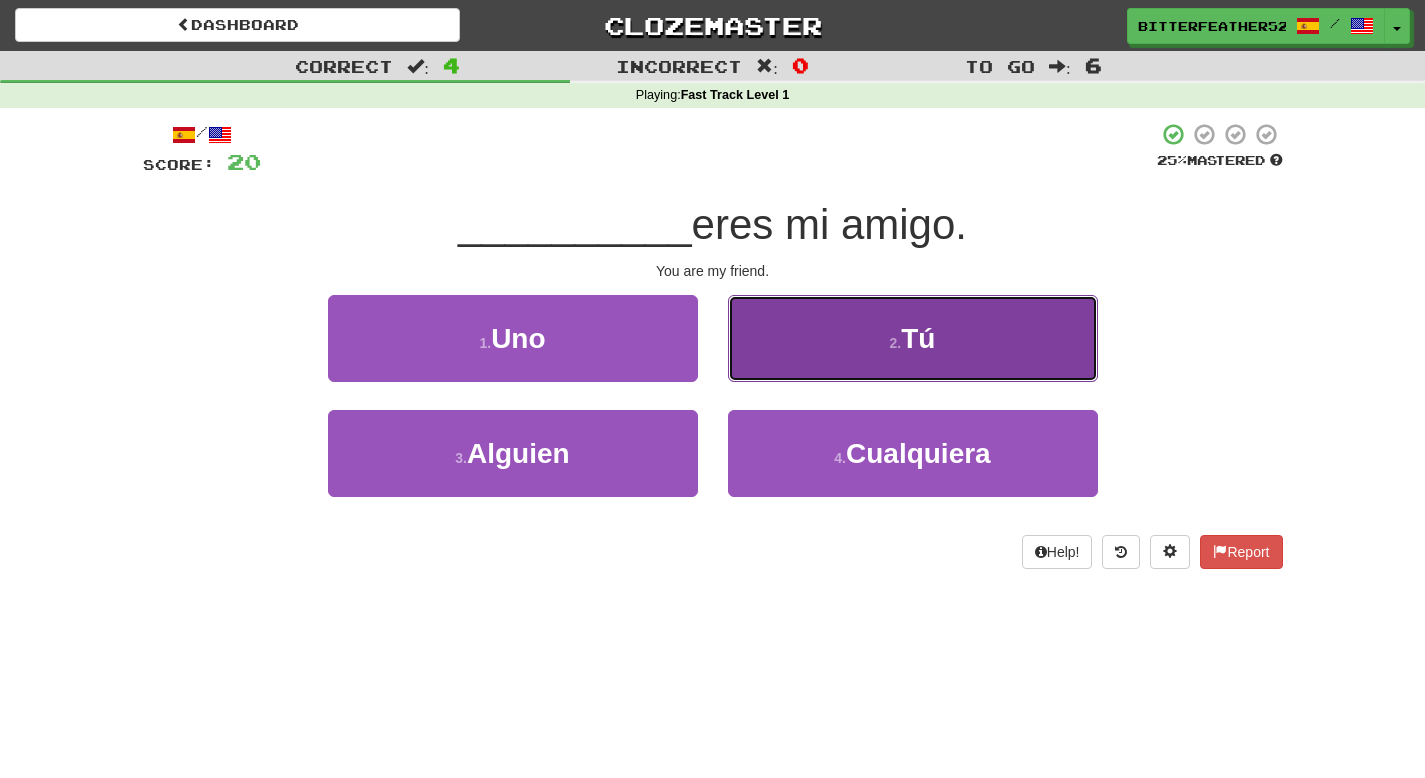 click on "2 .  Tú" at bounding box center (913, 338) 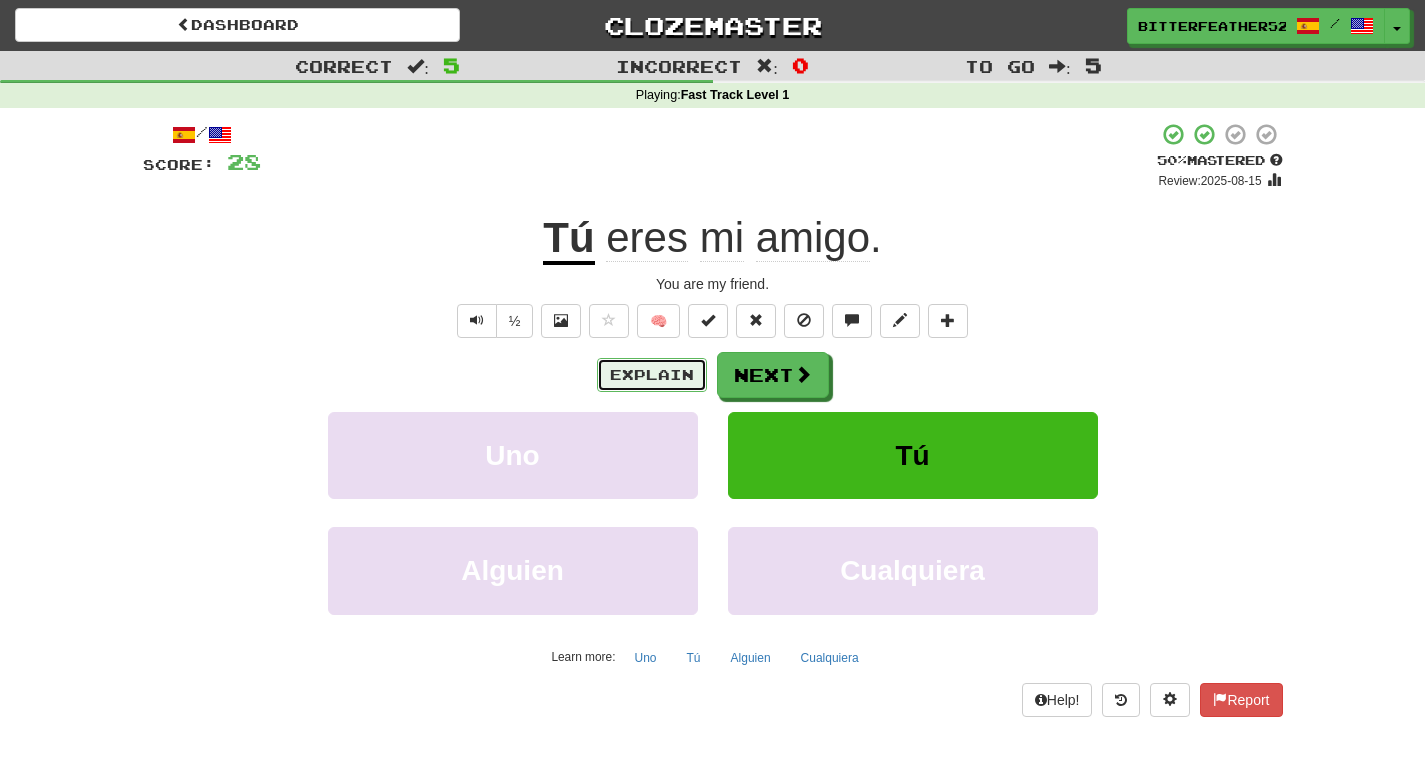 click on "Explain" at bounding box center (652, 375) 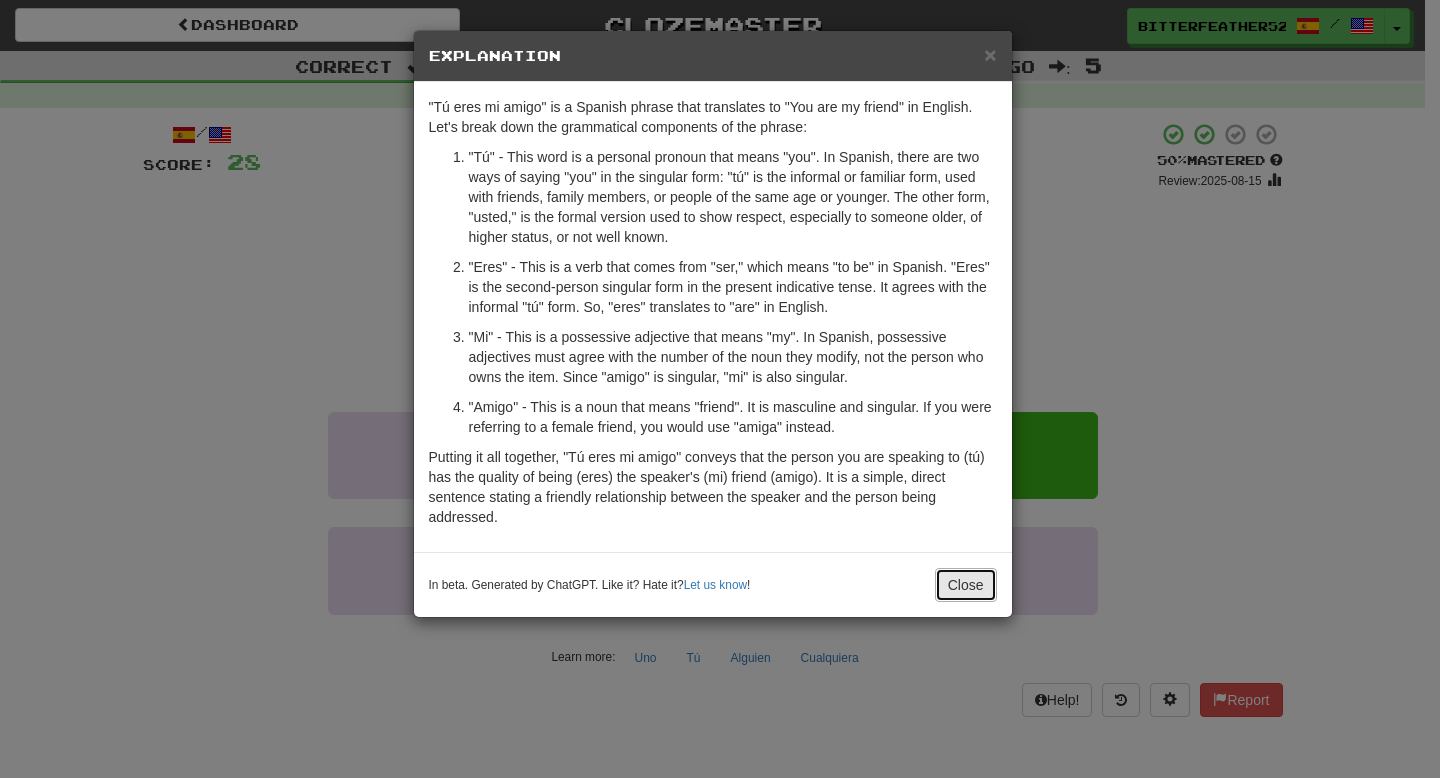 click on "Close" at bounding box center (966, 585) 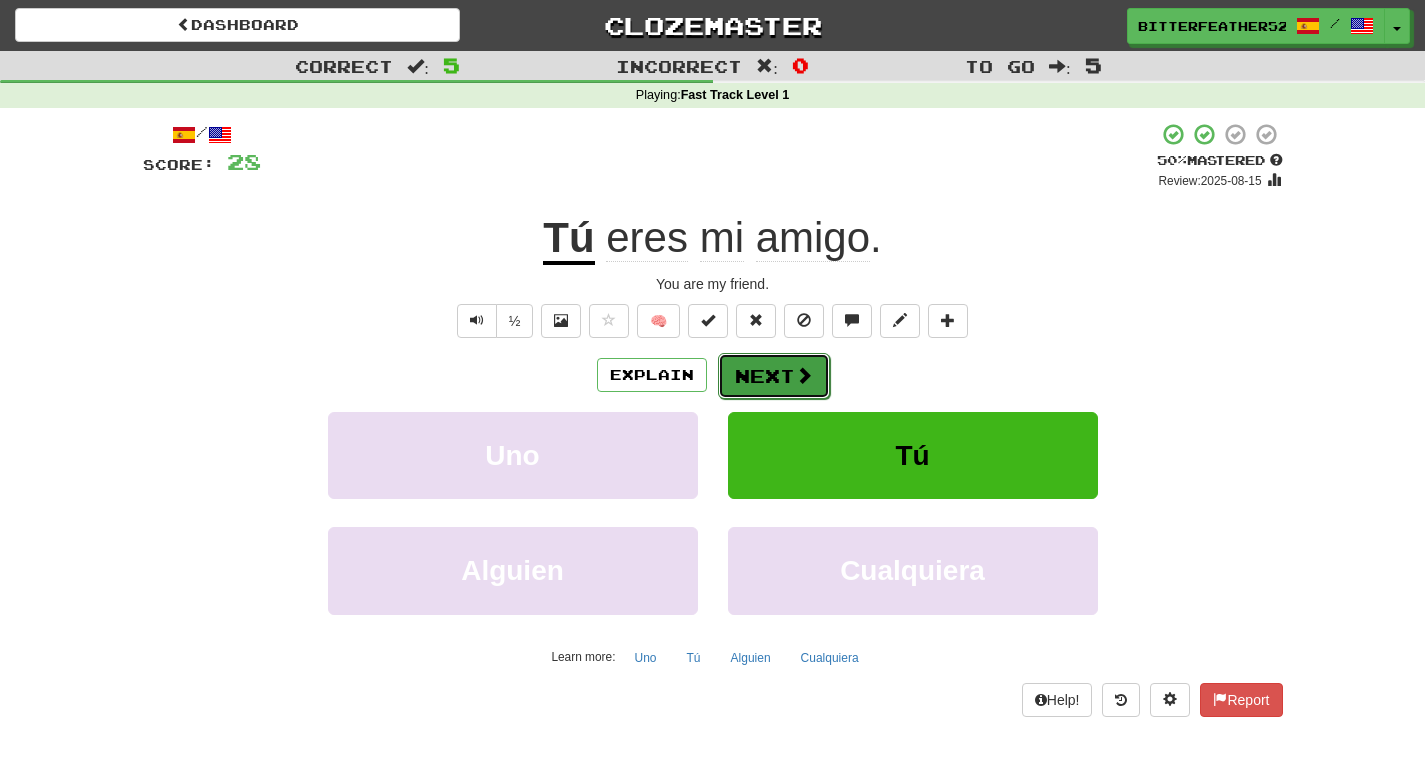 click at bounding box center [804, 375] 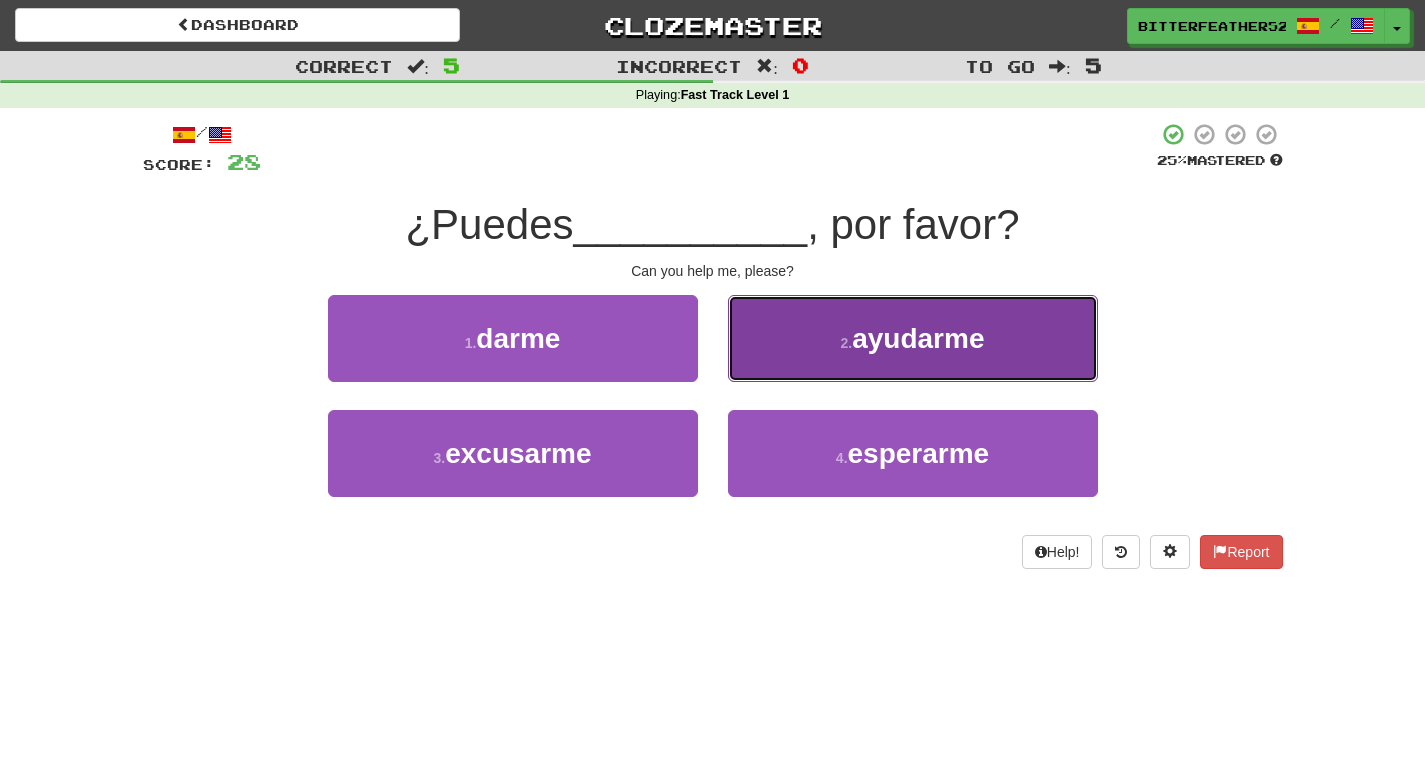 click on "ayudarme" at bounding box center [918, 338] 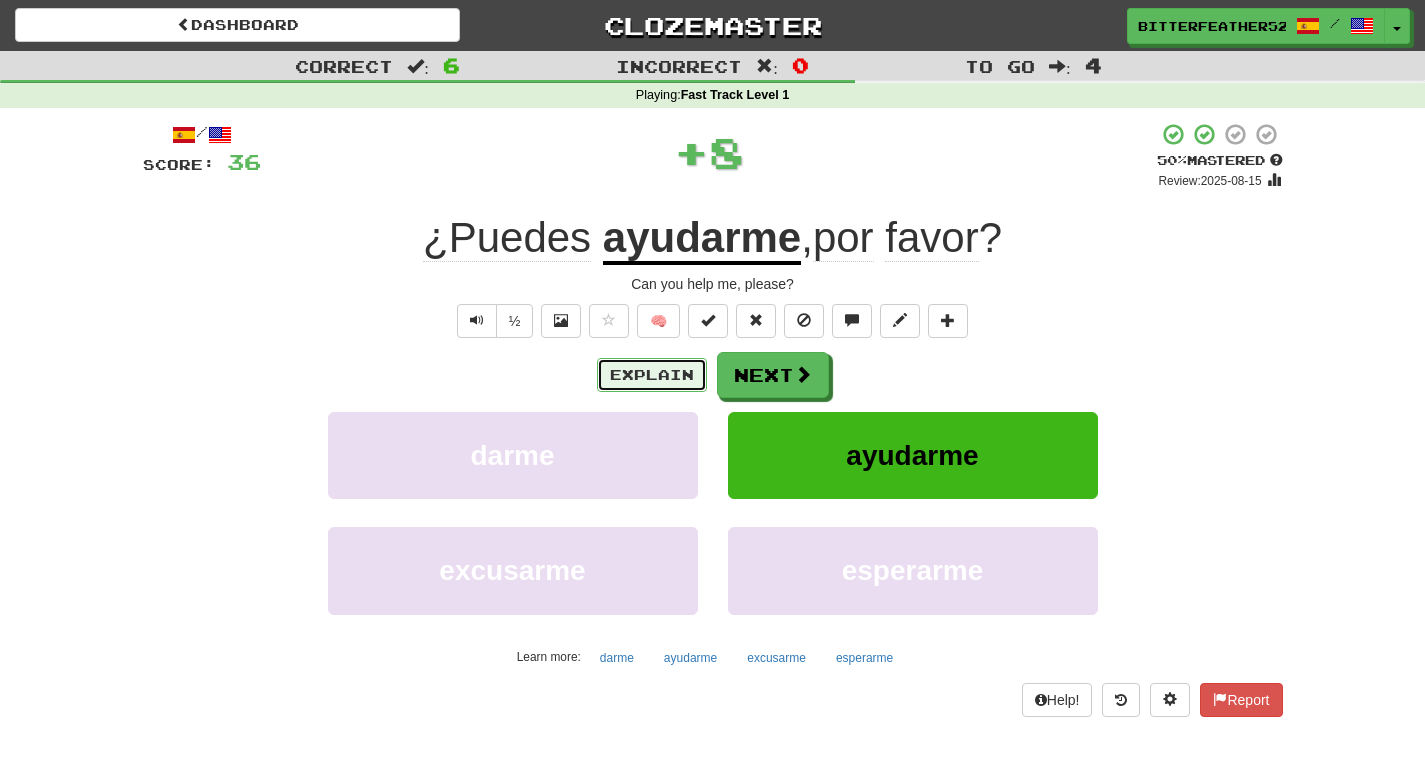 click on "Explain" at bounding box center (652, 375) 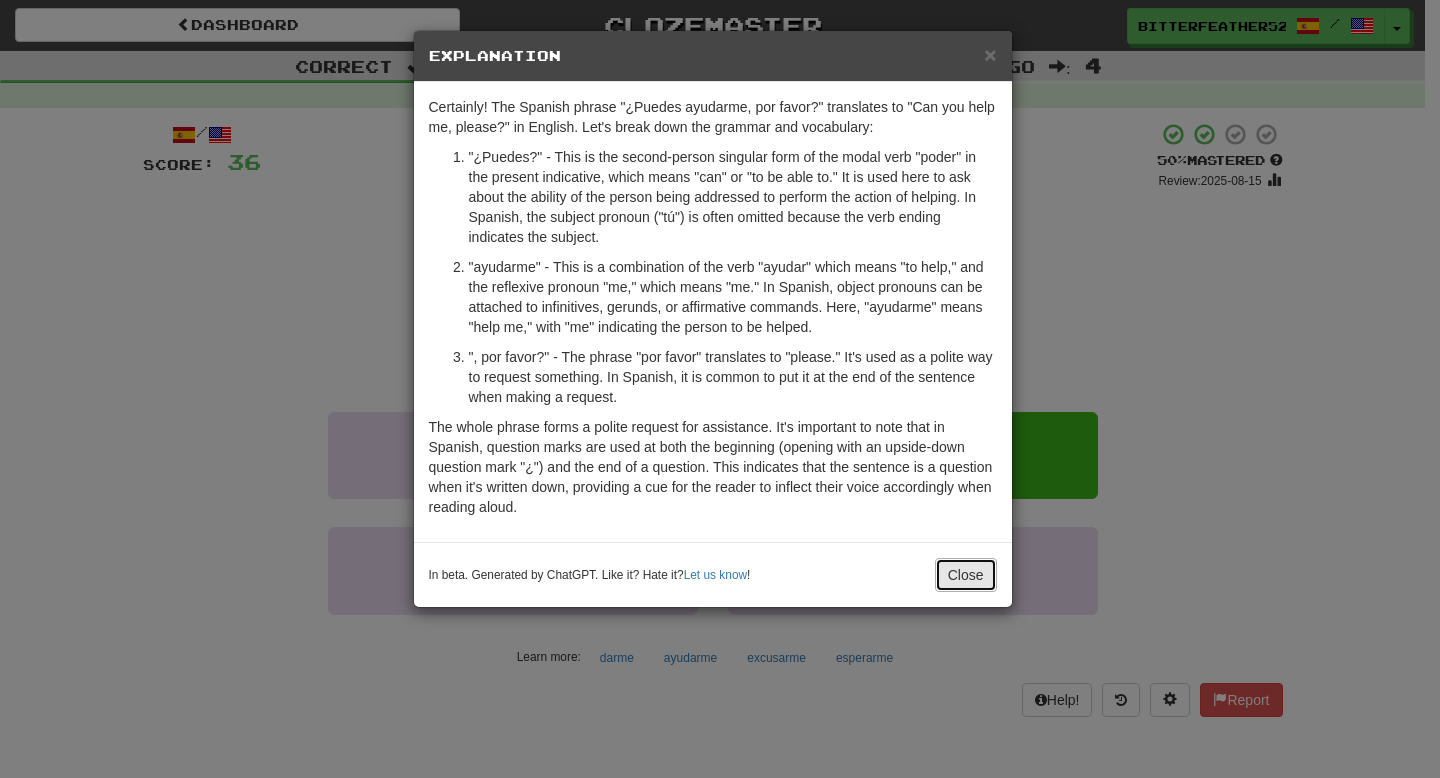 click on "Close" at bounding box center (966, 575) 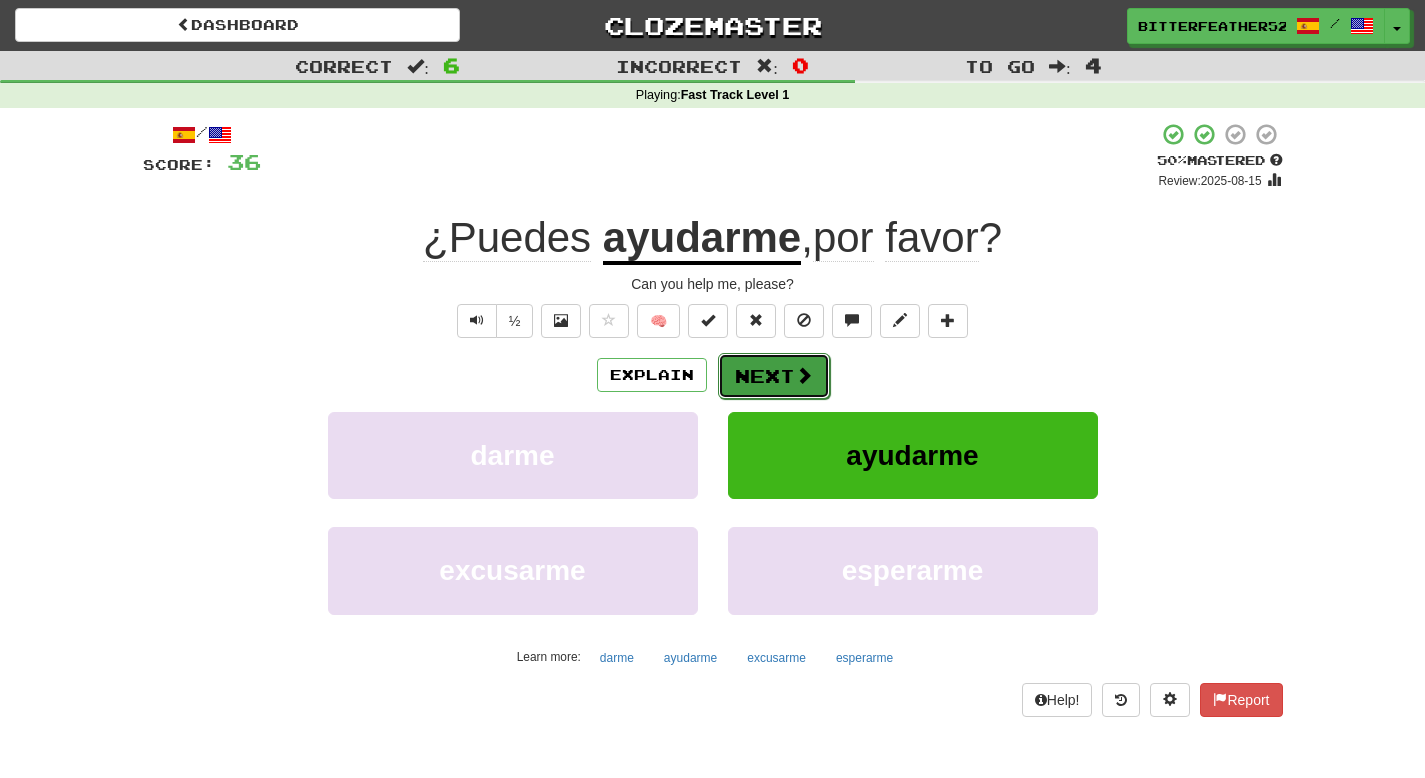 click at bounding box center (804, 375) 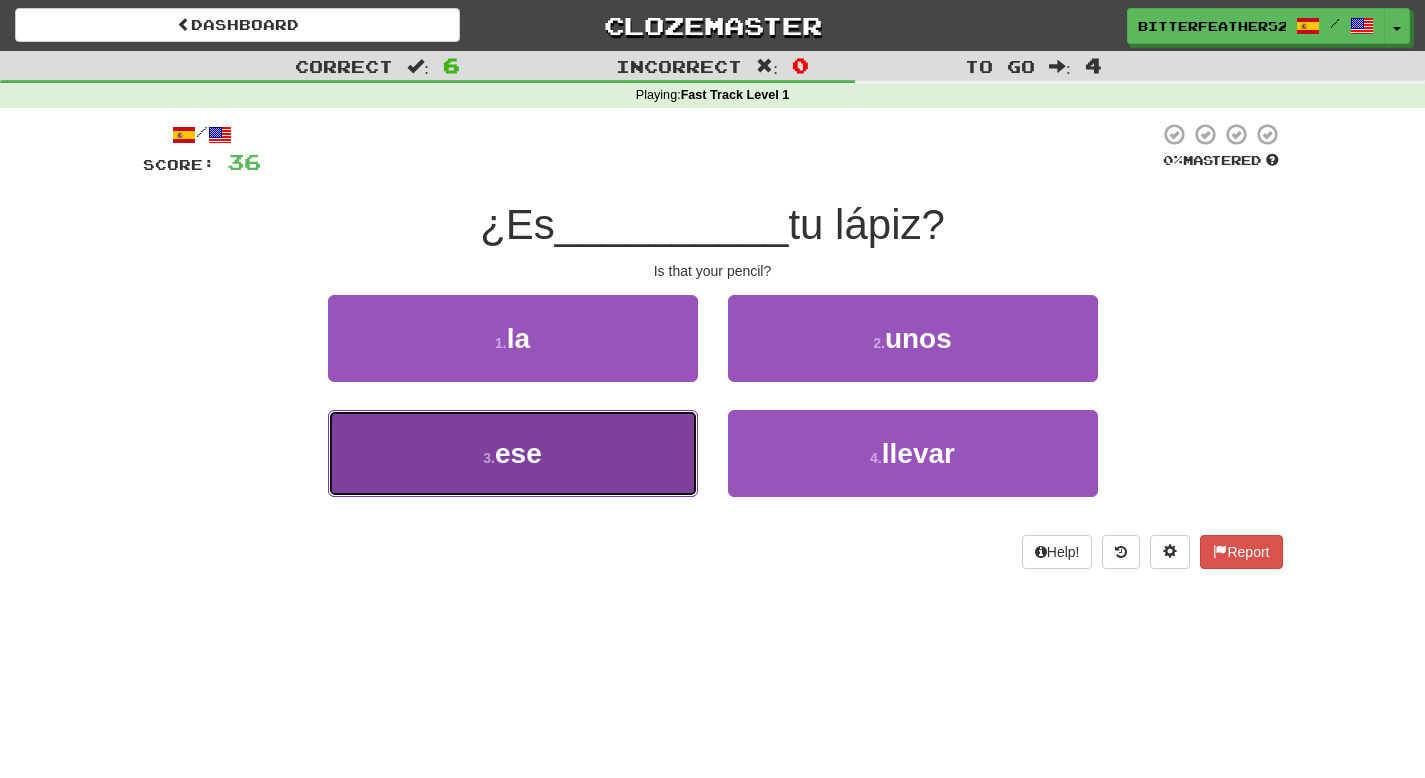 click on "3 .  ese" at bounding box center (513, 453) 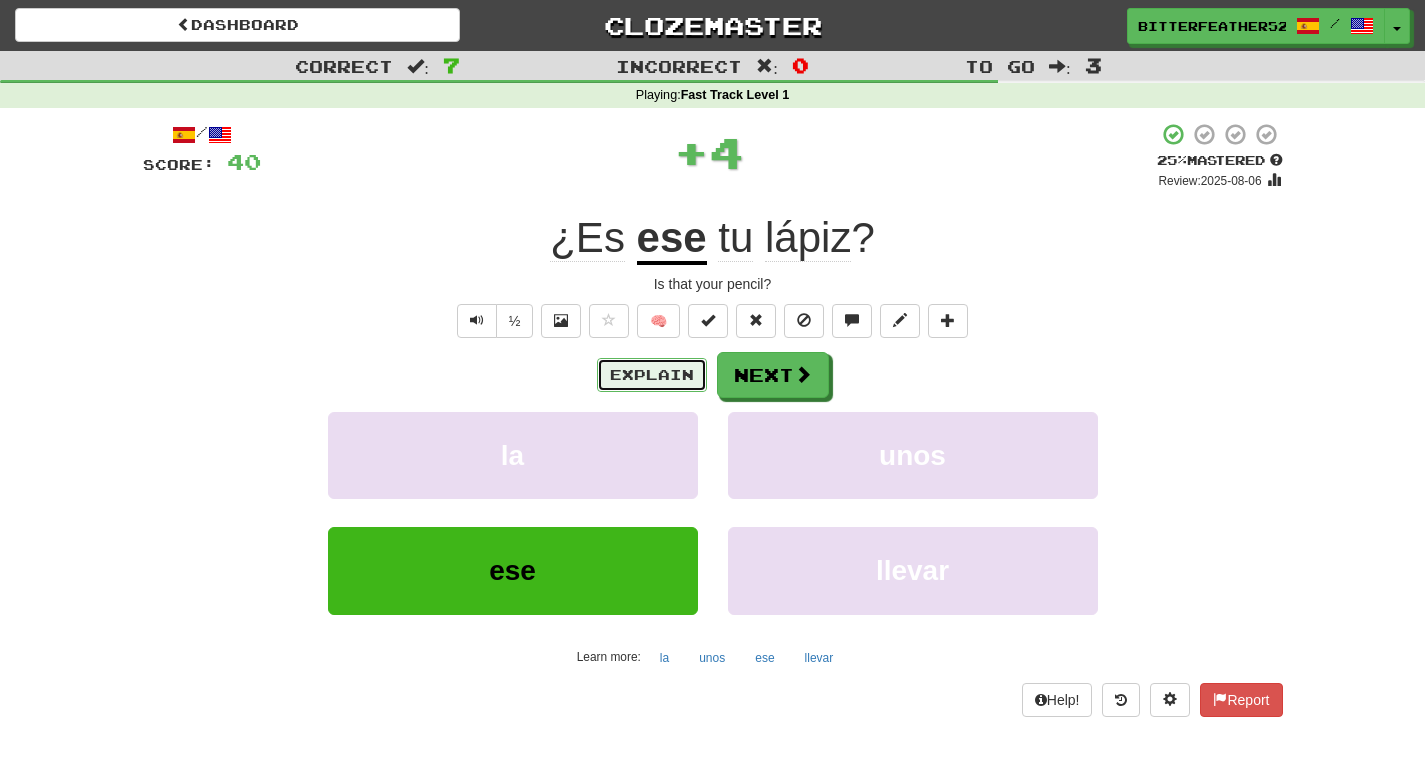 click on "Explain" at bounding box center (652, 375) 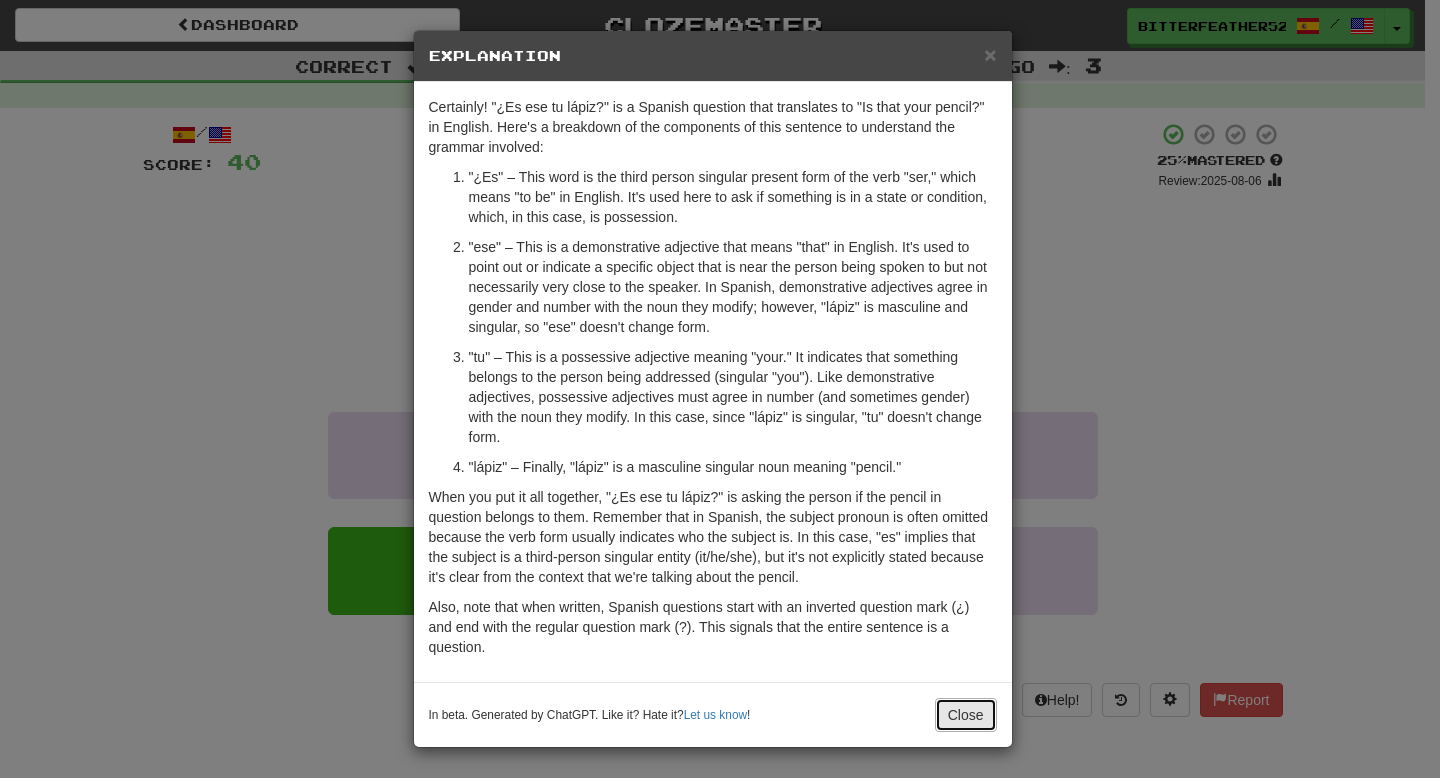 click on "Close" at bounding box center [966, 715] 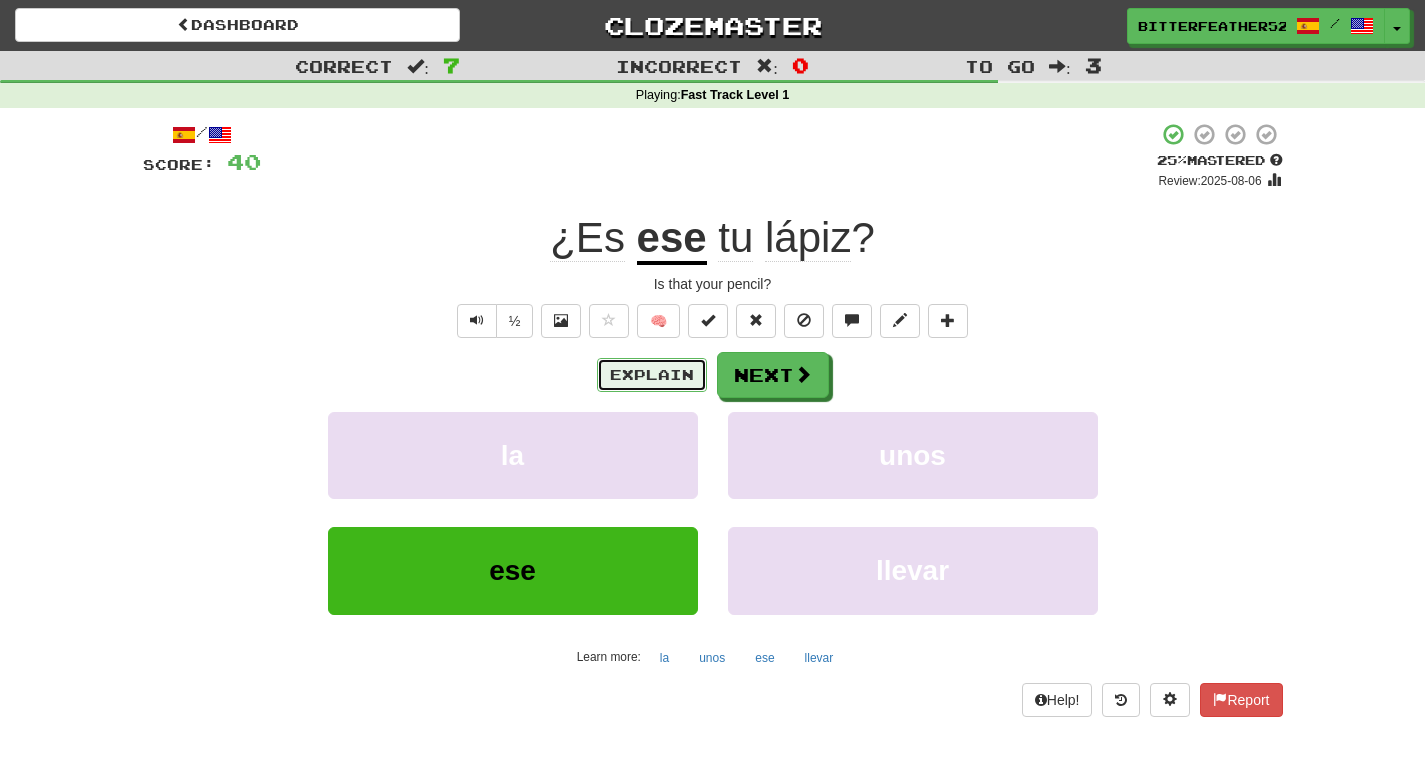 click on "Explain" at bounding box center (652, 375) 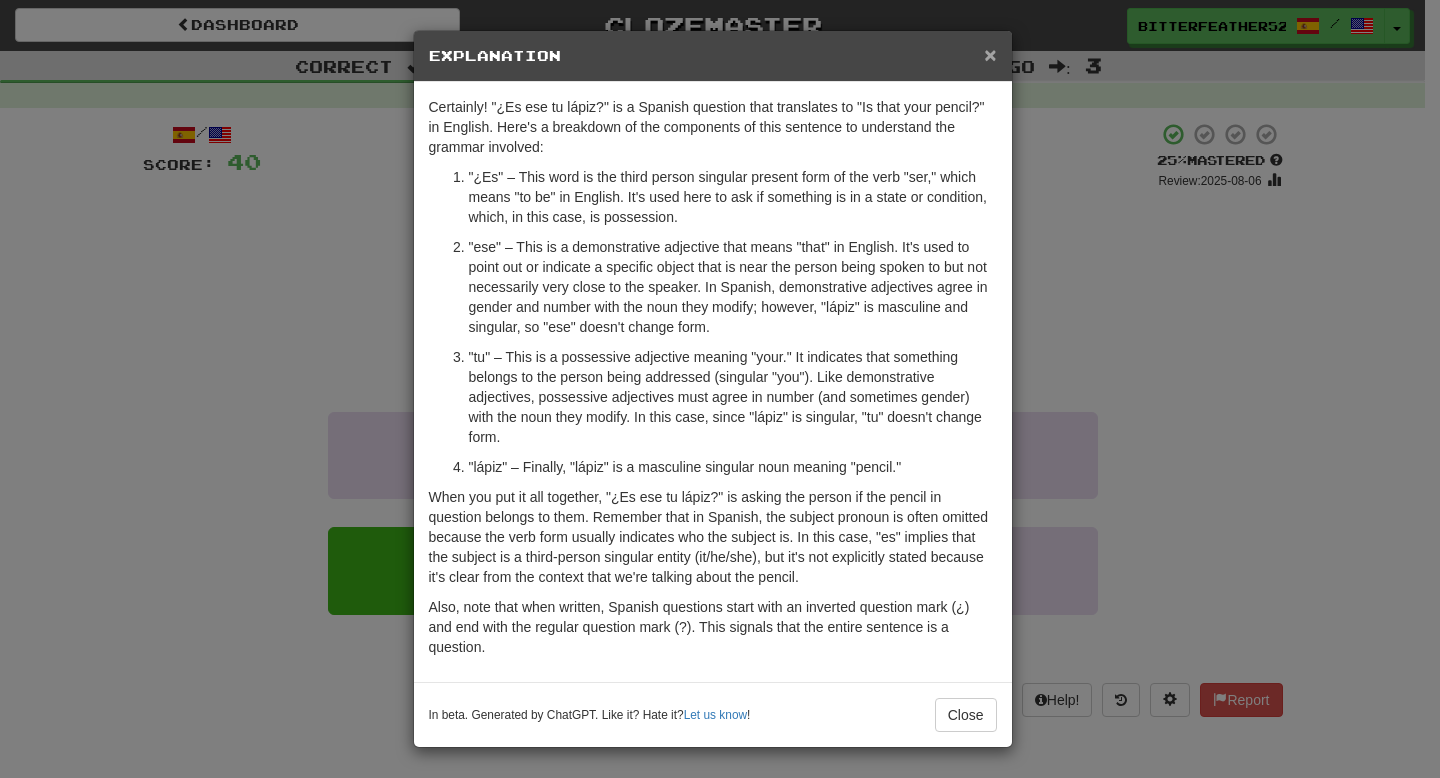 click on "×" at bounding box center [990, 54] 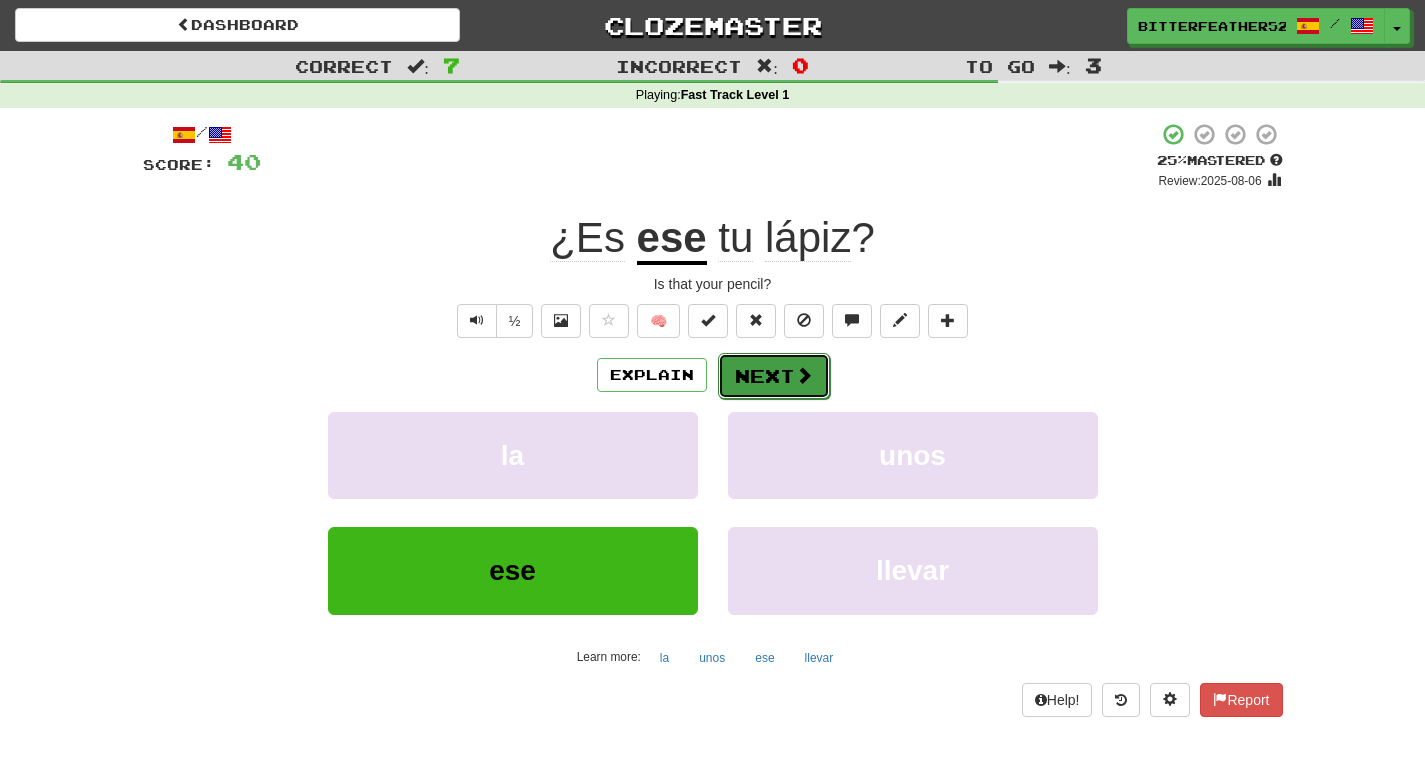 click on "Next" at bounding box center [774, 376] 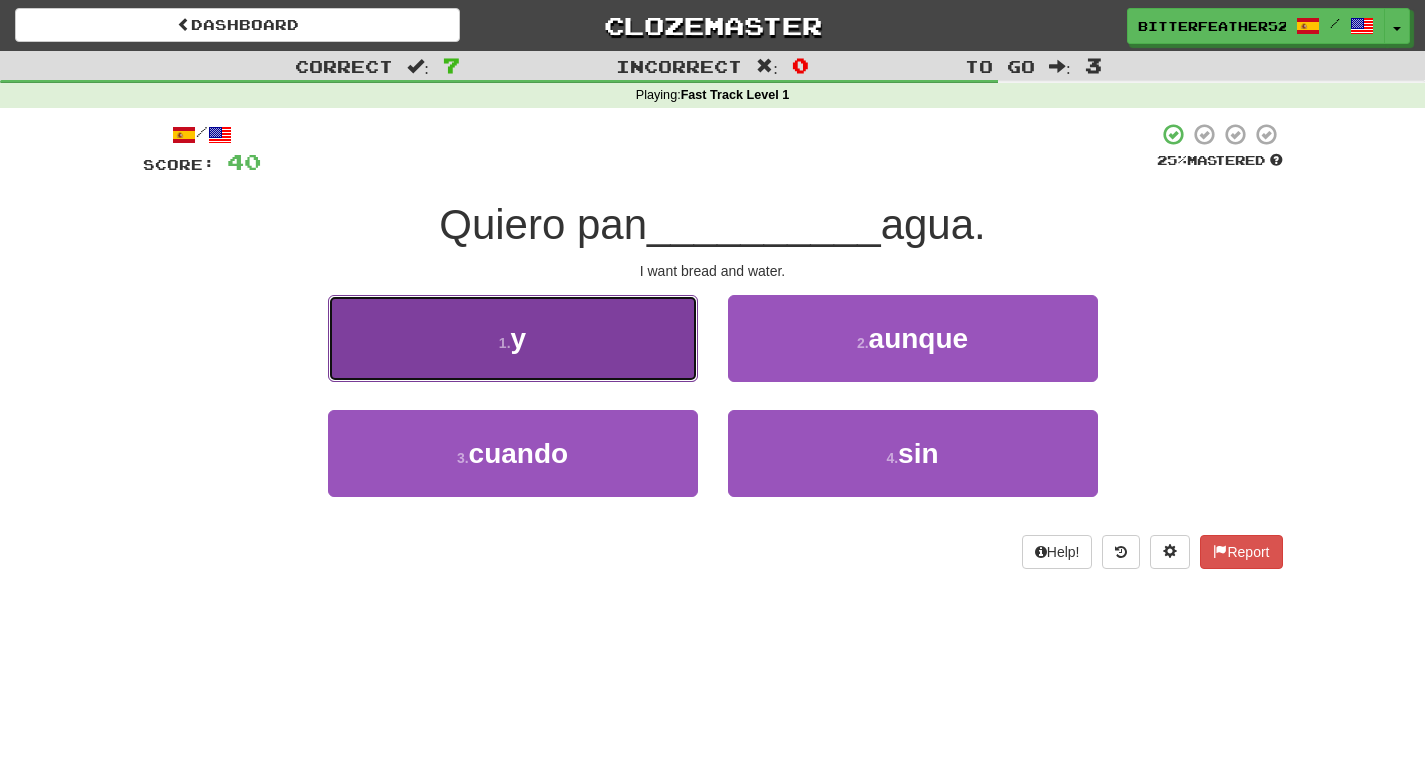 click on "1 .  y" at bounding box center (513, 338) 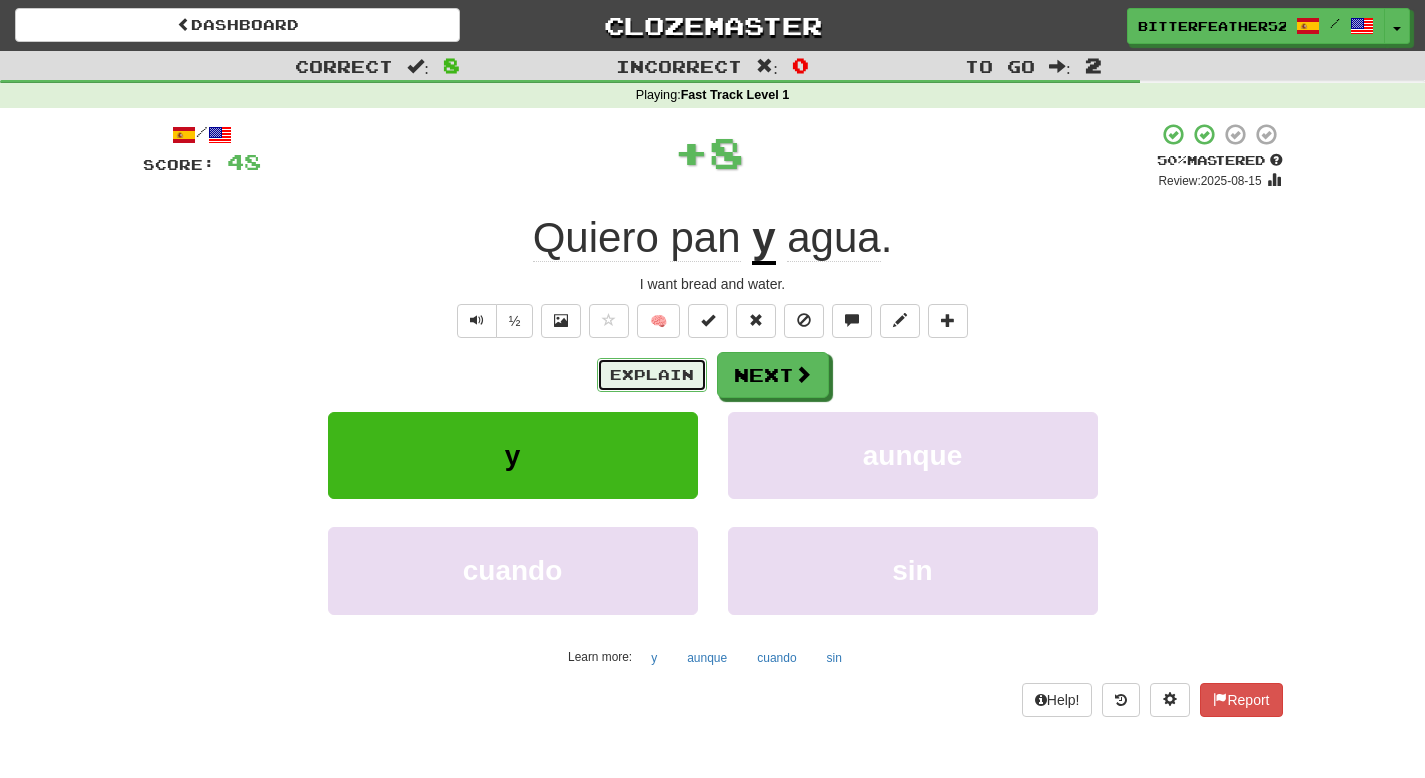 click on "Explain" at bounding box center [652, 375] 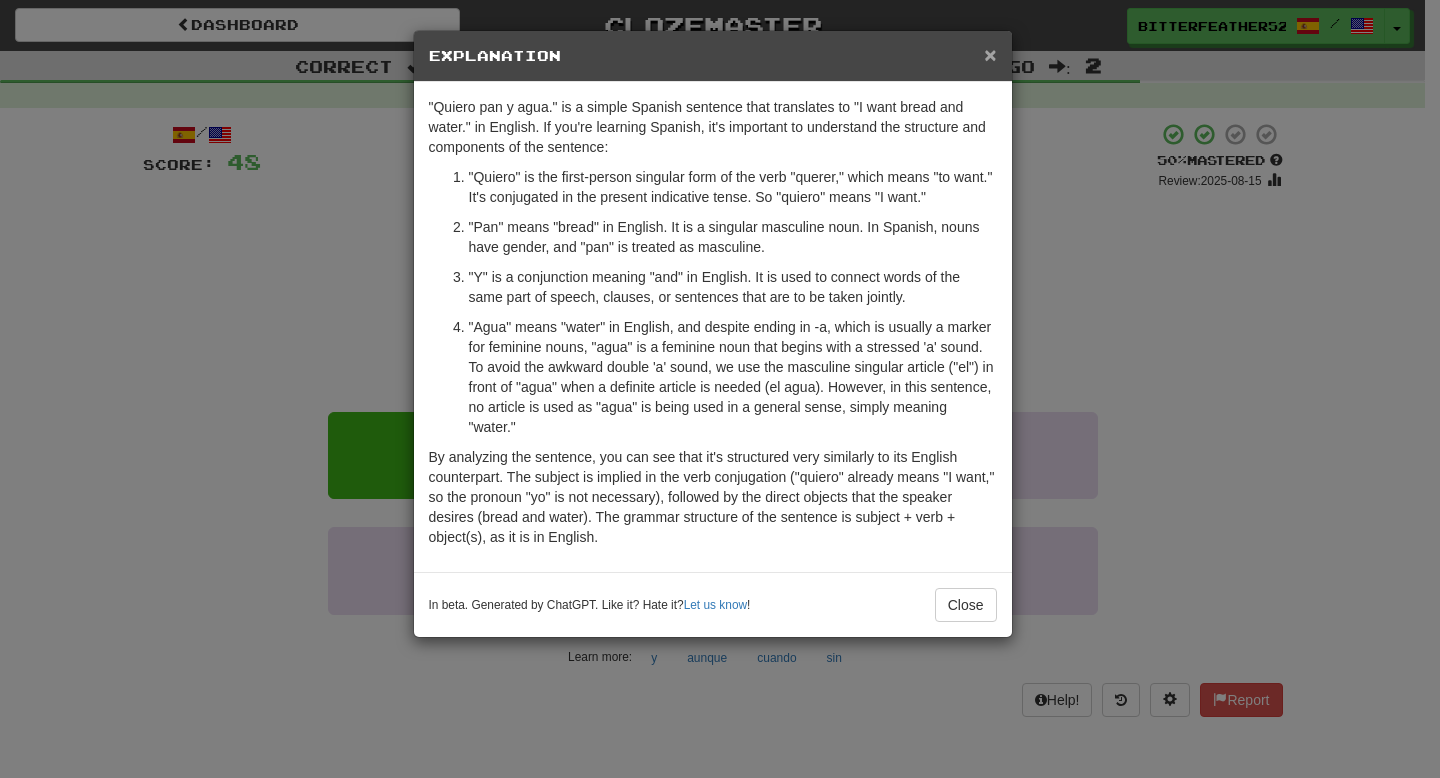 click on "×" at bounding box center [990, 54] 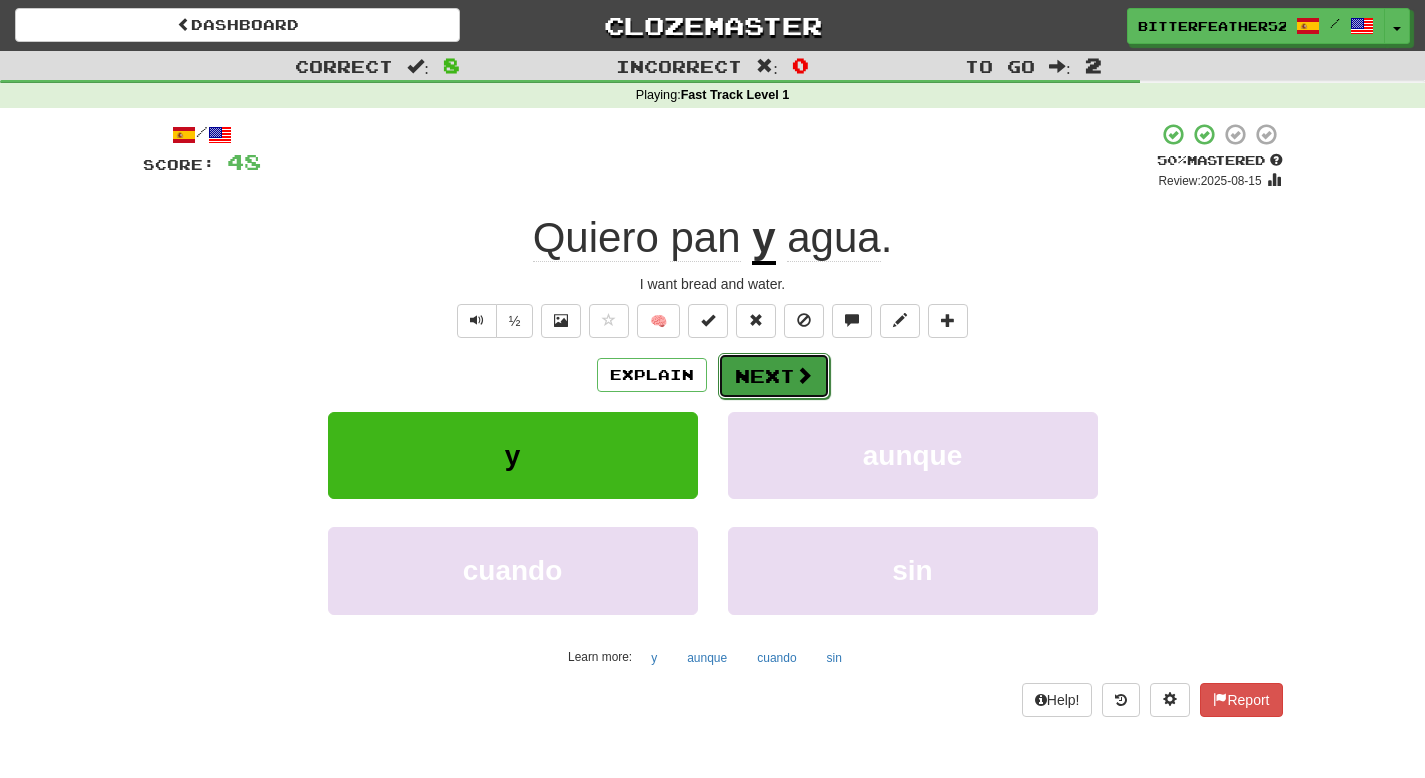 click on "Next" at bounding box center [774, 376] 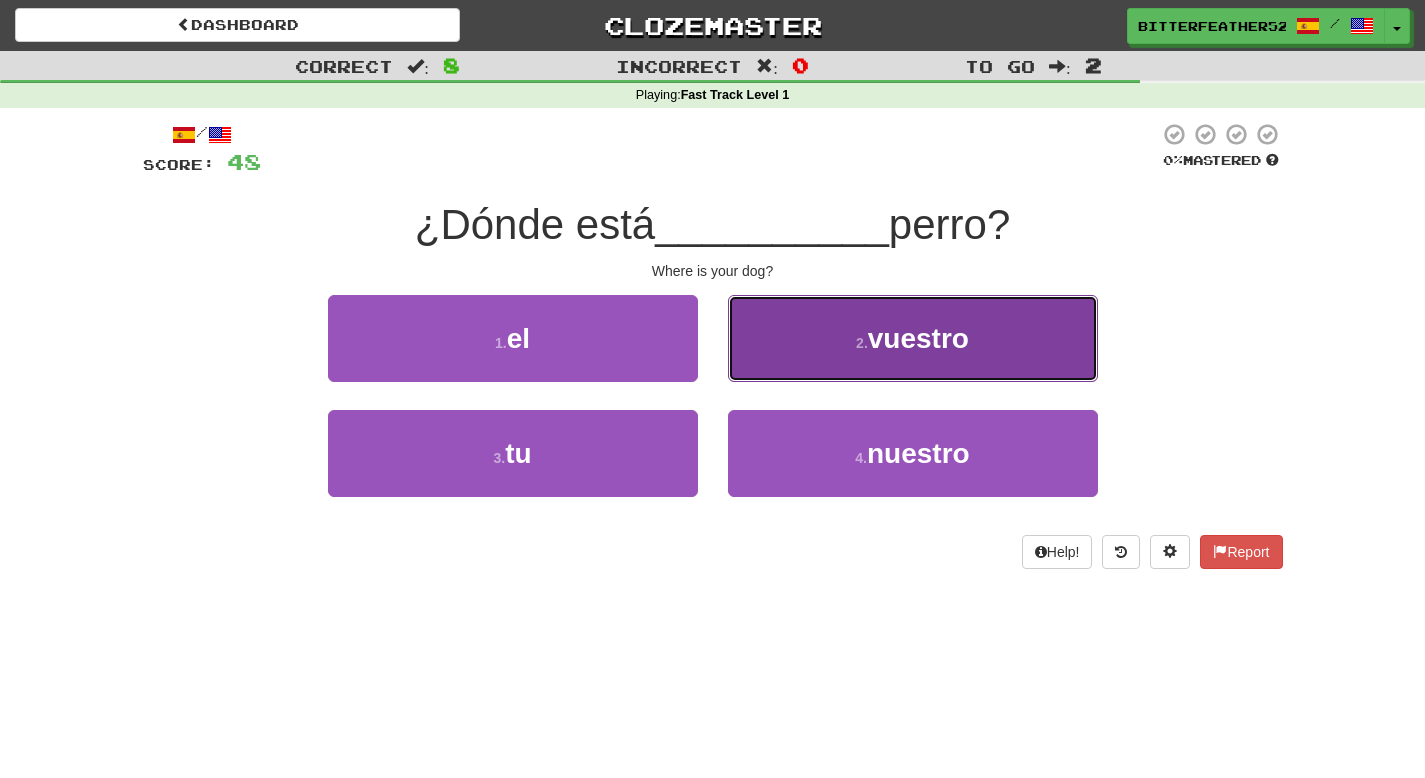 click on "vuestro" at bounding box center [918, 338] 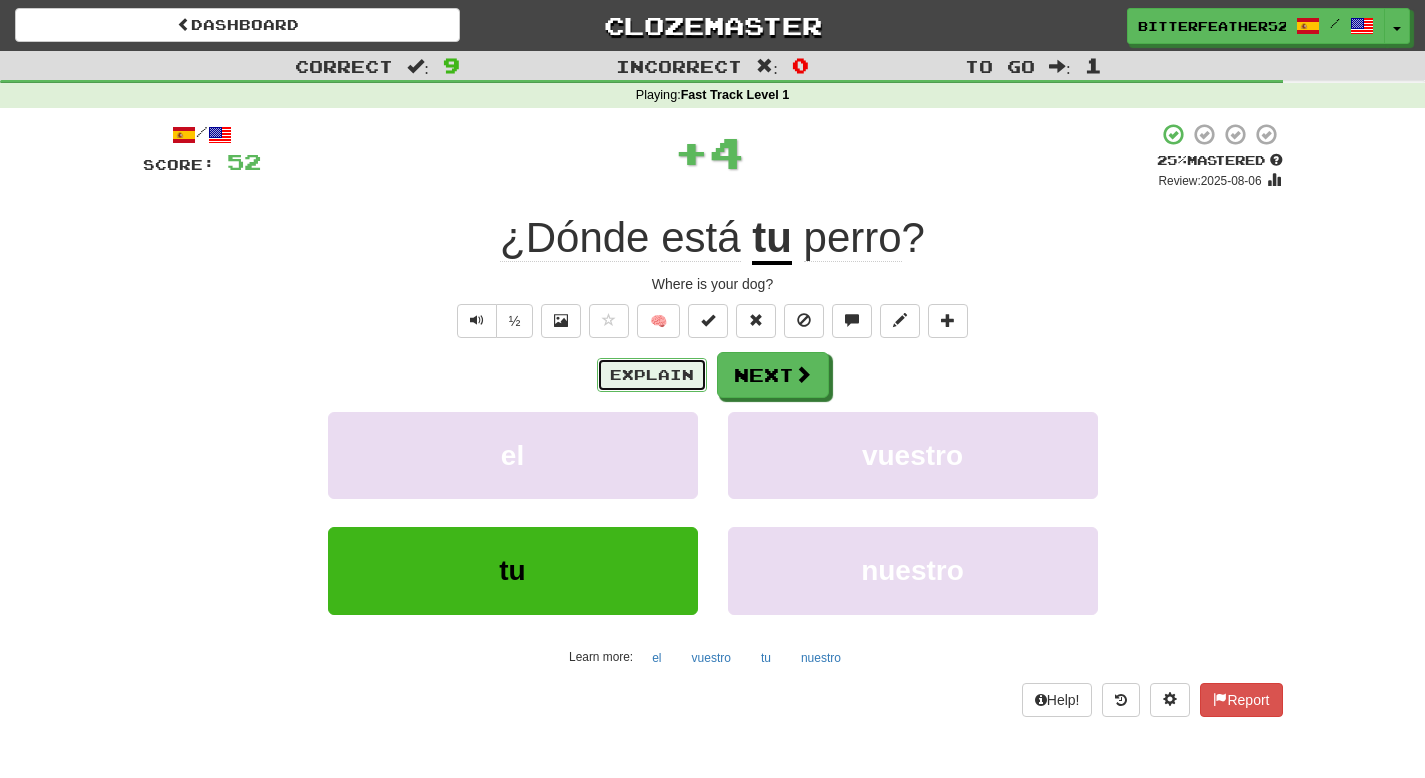 click on "Explain" at bounding box center (652, 375) 